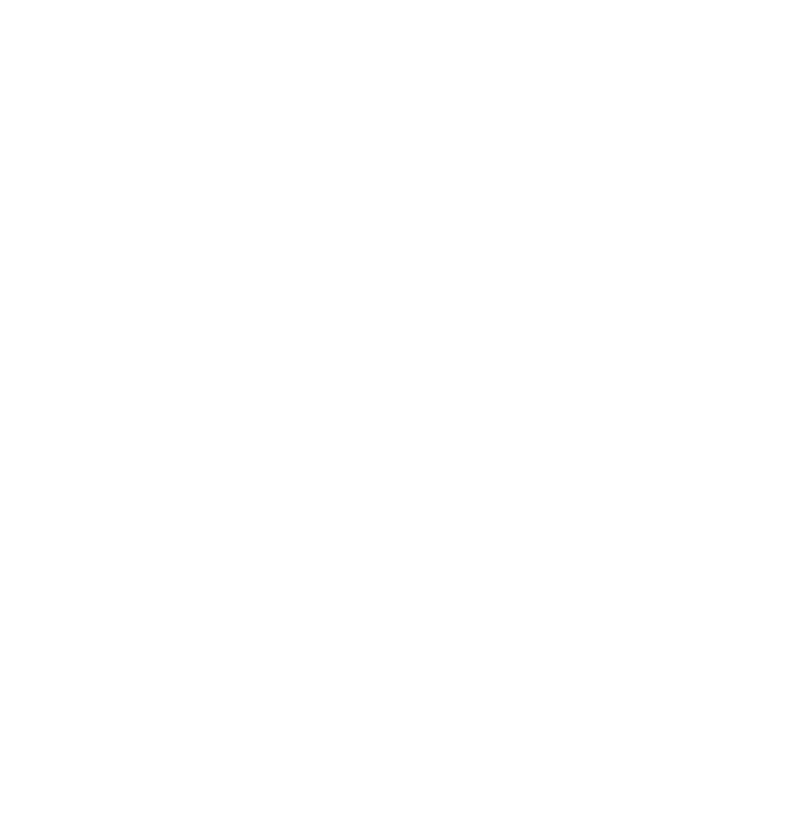 scroll, scrollTop: 0, scrollLeft: 0, axis: both 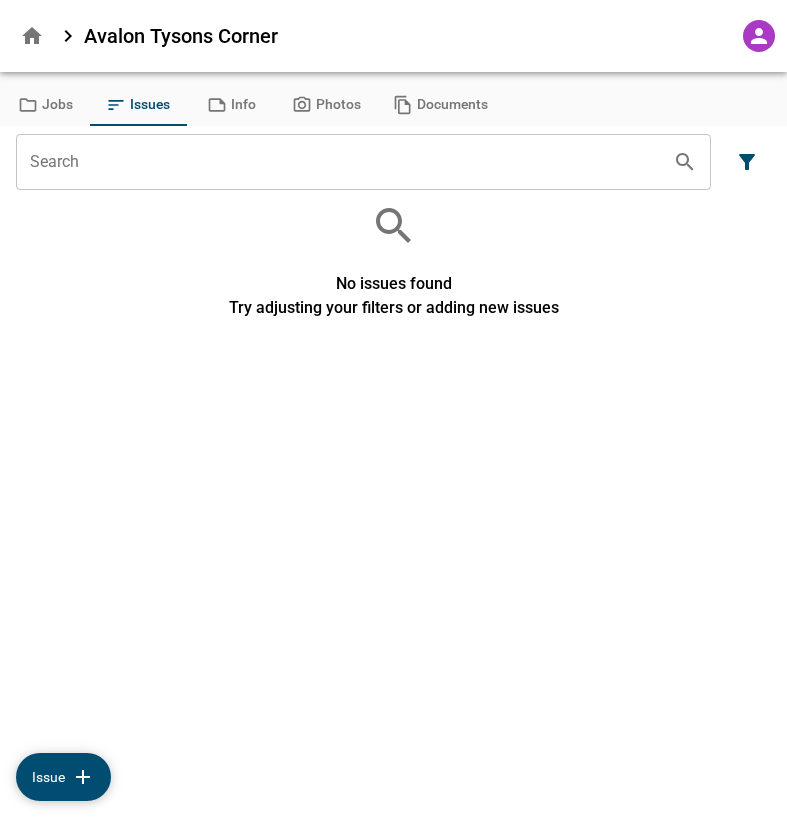 click at bounding box center (32, 36) 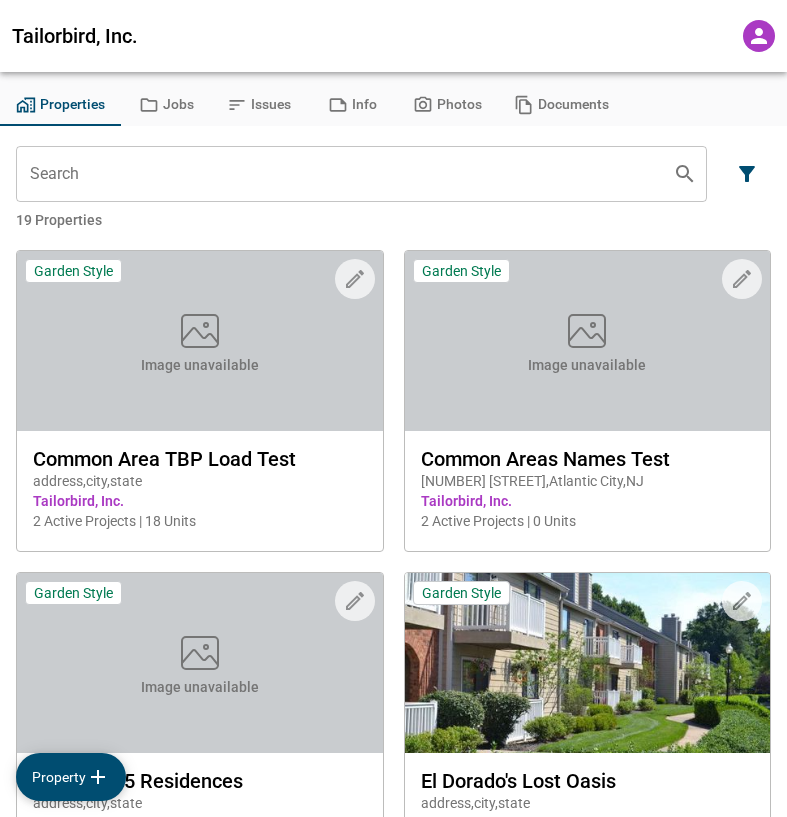 click on "Properties" at bounding box center [60, 105] 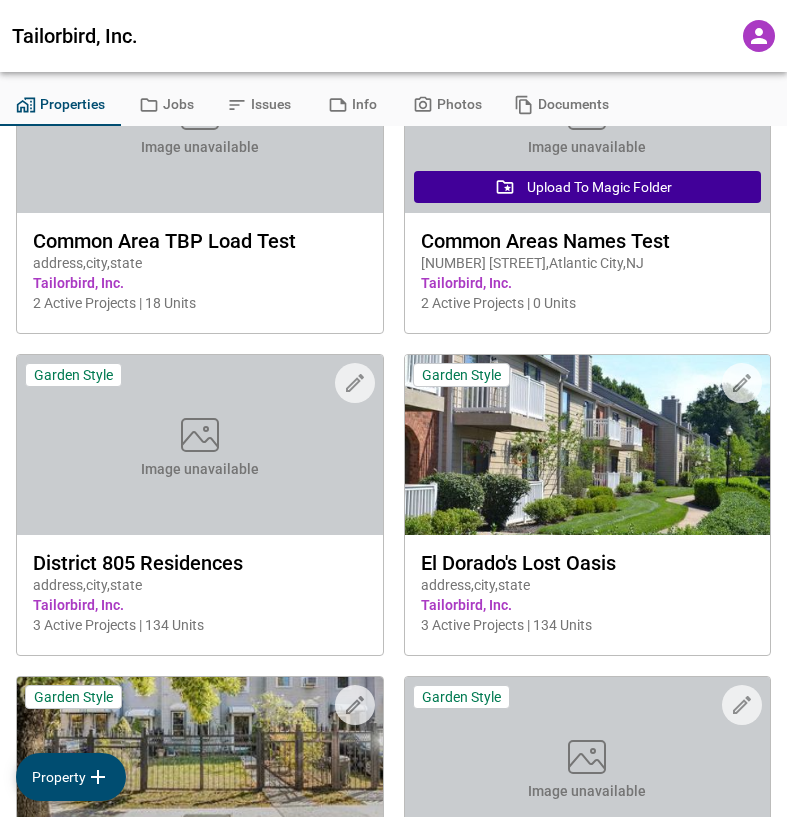 scroll, scrollTop: 0, scrollLeft: 0, axis: both 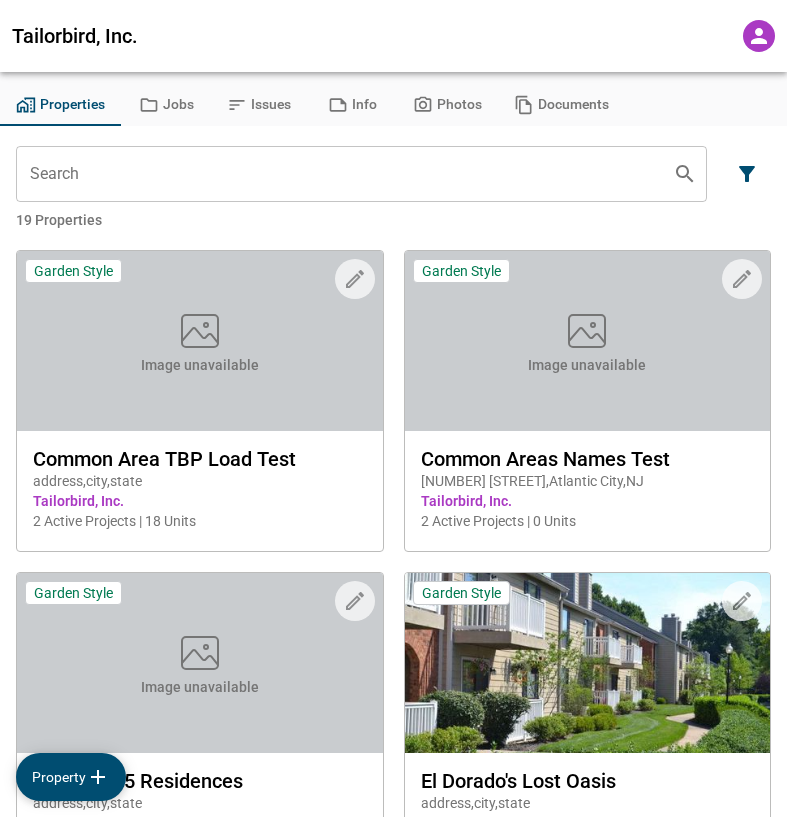 click on "Tailorbird, Inc." at bounding box center [365, 36] 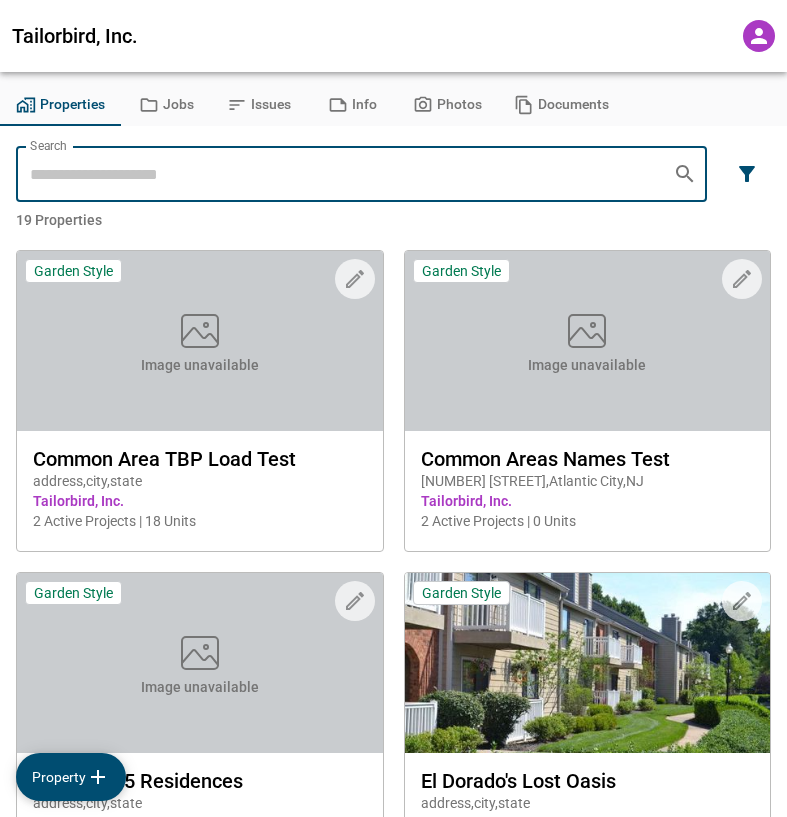 click at bounding box center (747, 174) 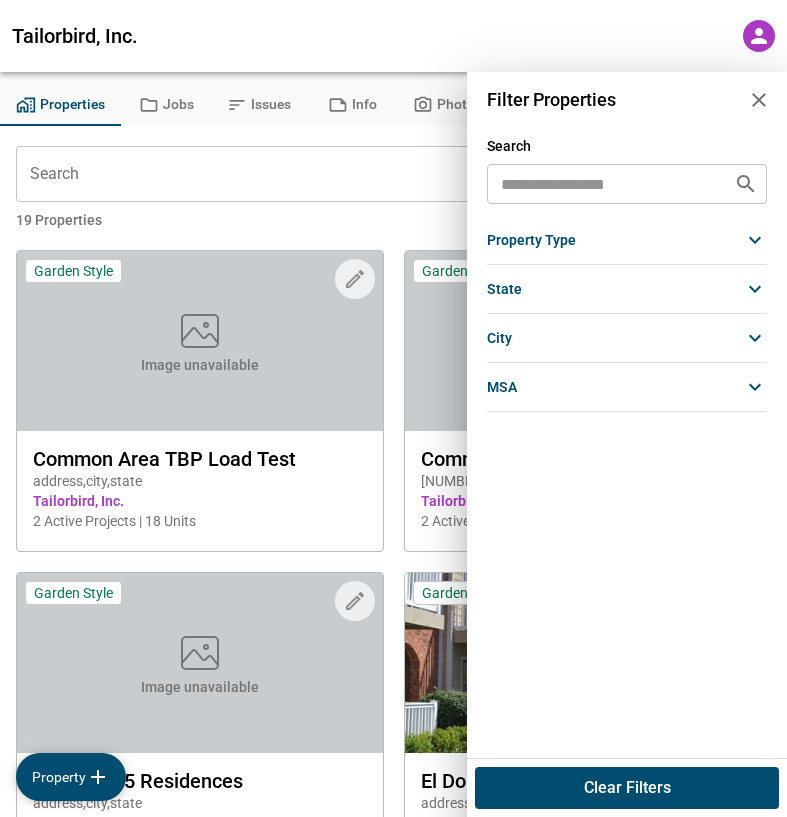 click at bounding box center (759, 100) 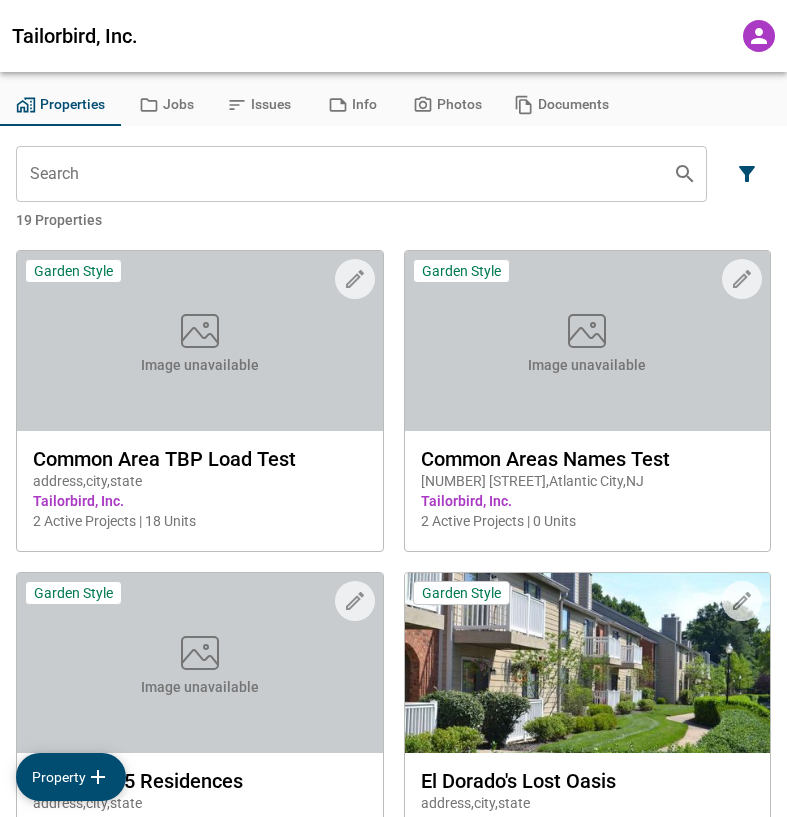 click on "Tailorbird, Inc. Property" at bounding box center (393, 36) 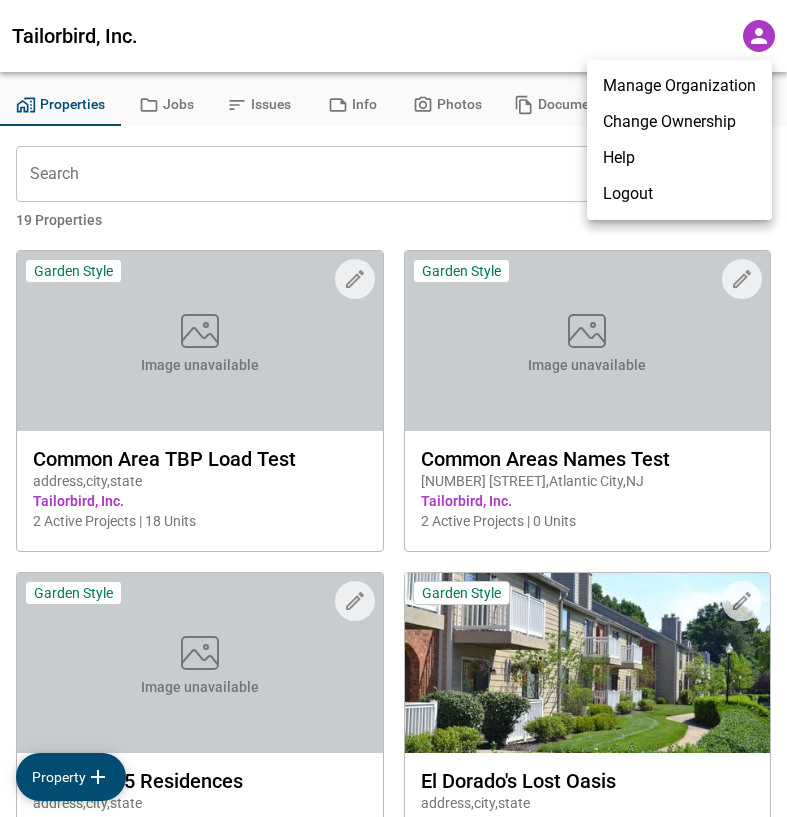 click at bounding box center (393, 408) 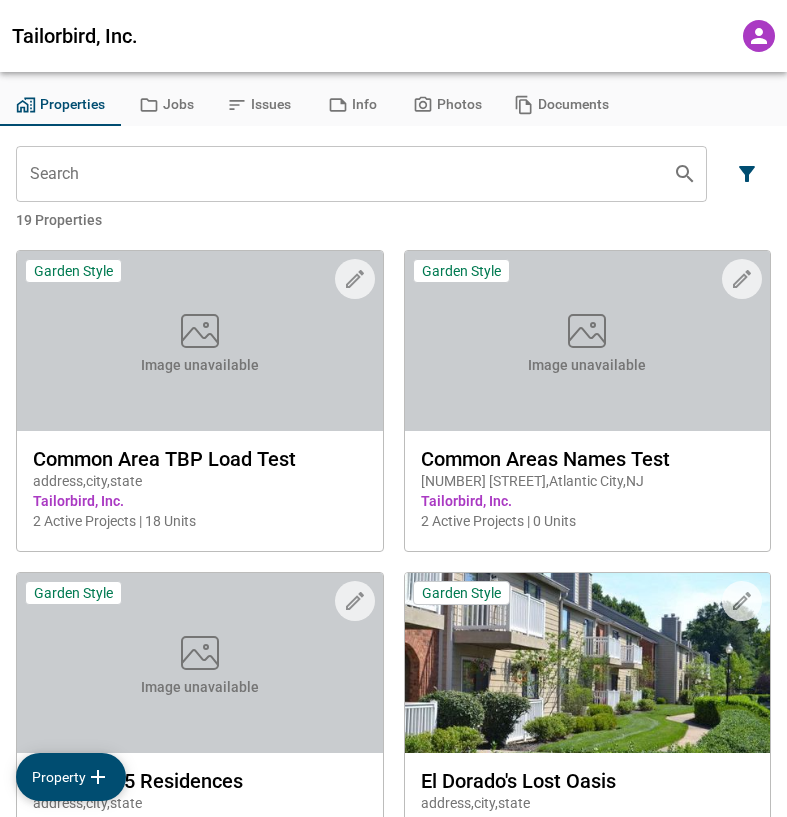 click at bounding box center [759, 36] 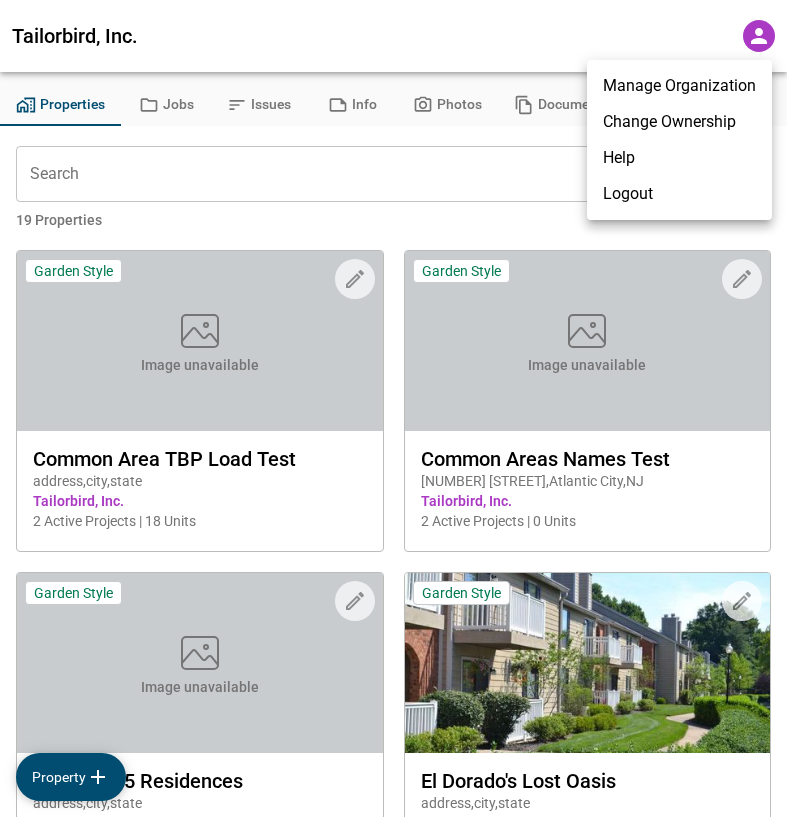 click at bounding box center [393, 408] 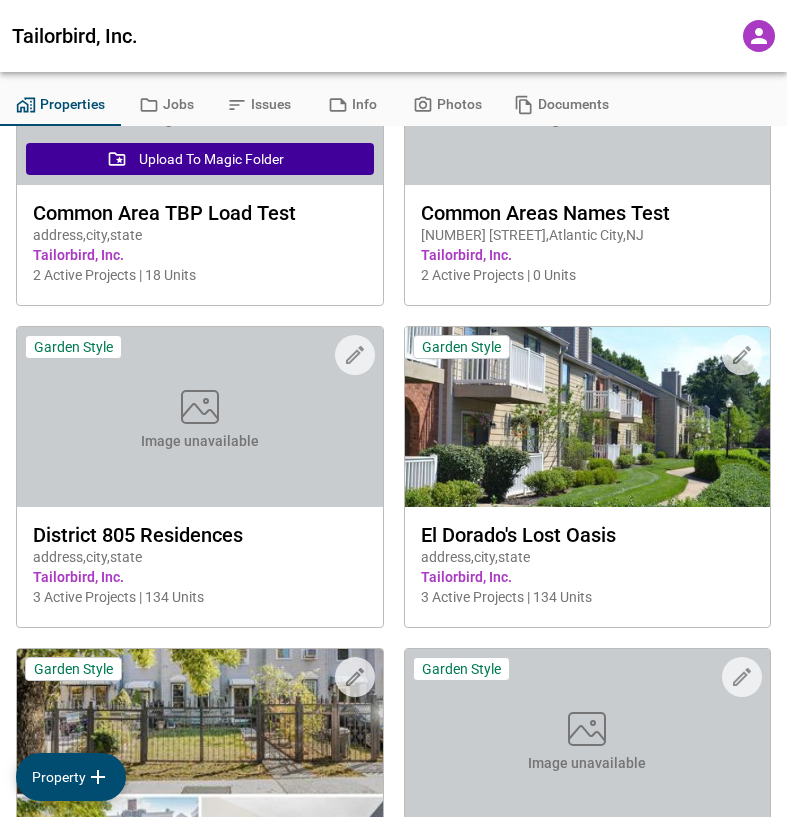 scroll, scrollTop: 0, scrollLeft: 0, axis: both 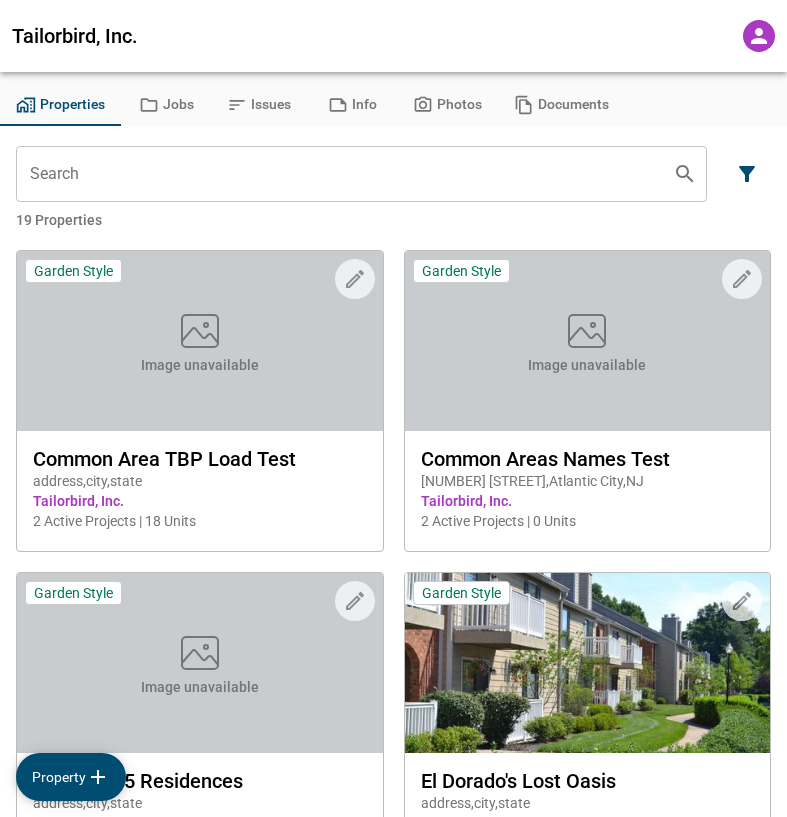 click at bounding box center [759, 36] 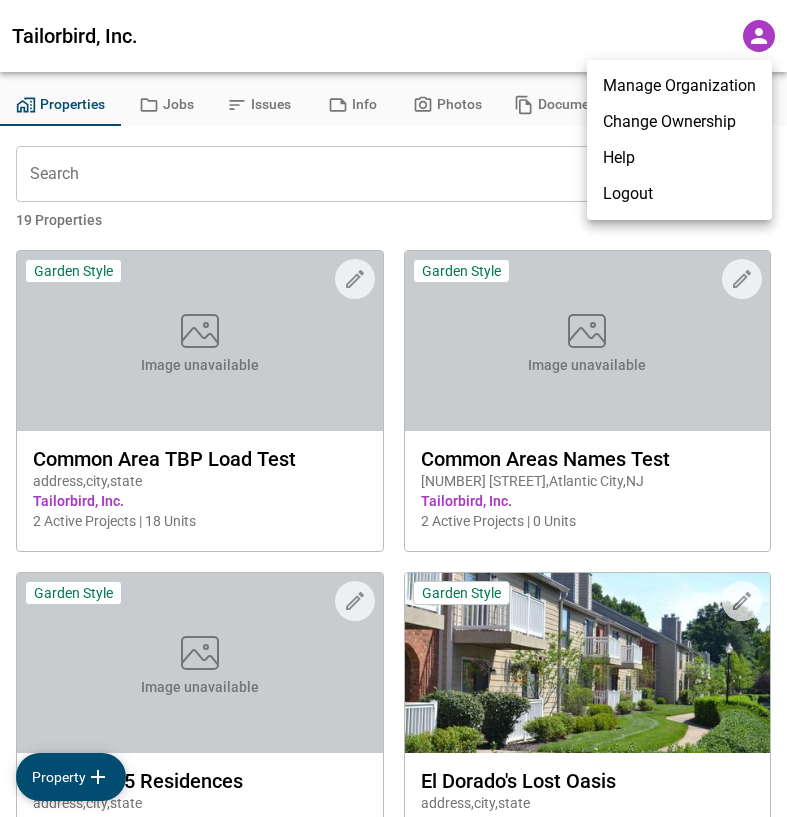 click on "Manage Organization" at bounding box center [679, 86] 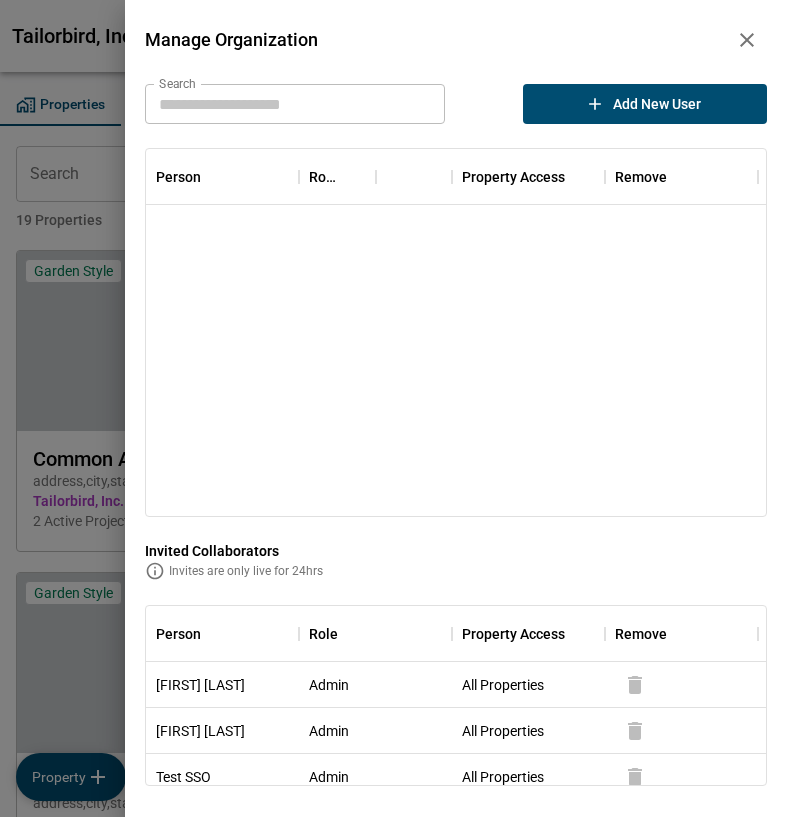 scroll, scrollTop: 0, scrollLeft: 0, axis: both 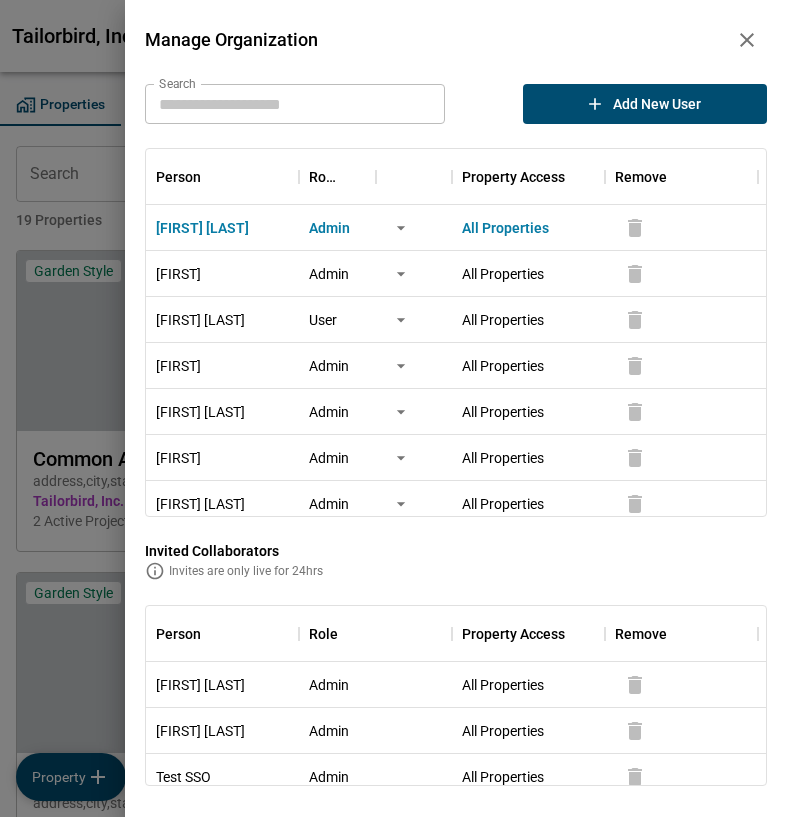 click at bounding box center (747, 40) 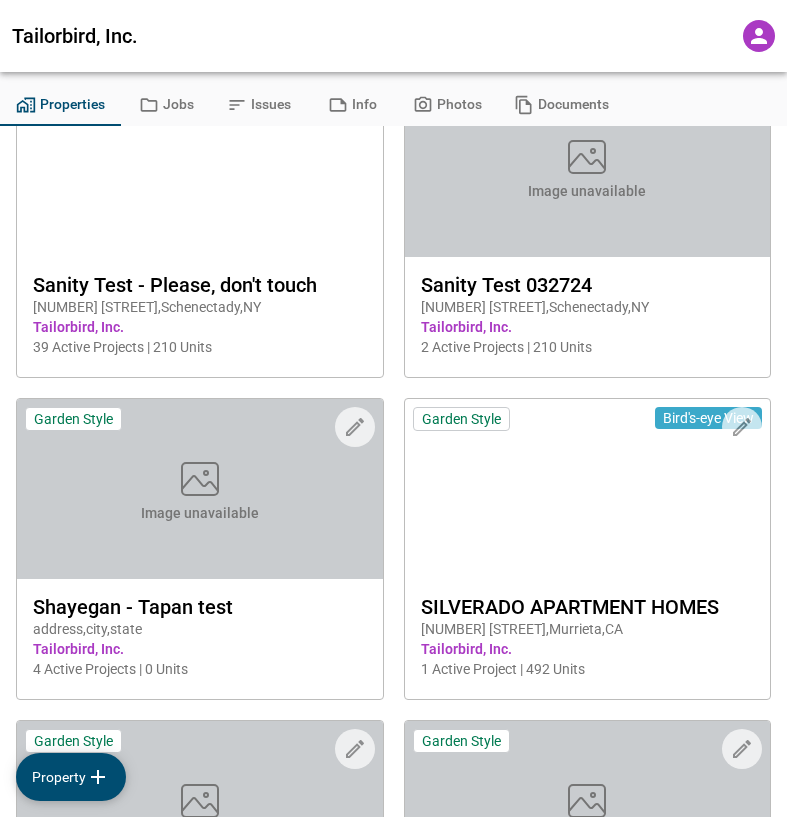 scroll, scrollTop: 0, scrollLeft: 0, axis: both 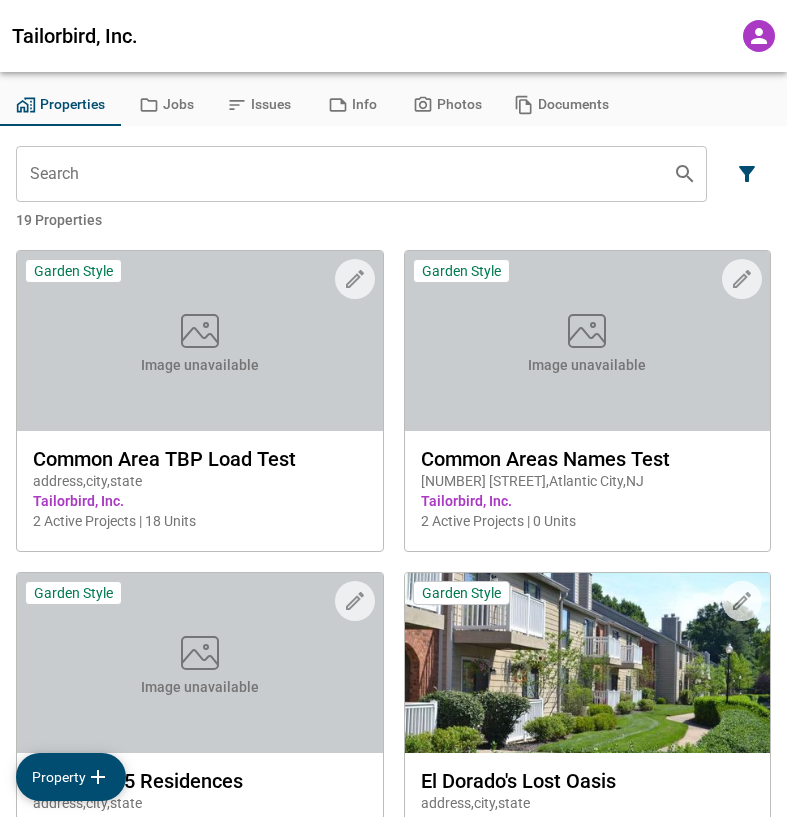 click at bounding box center (759, 36) 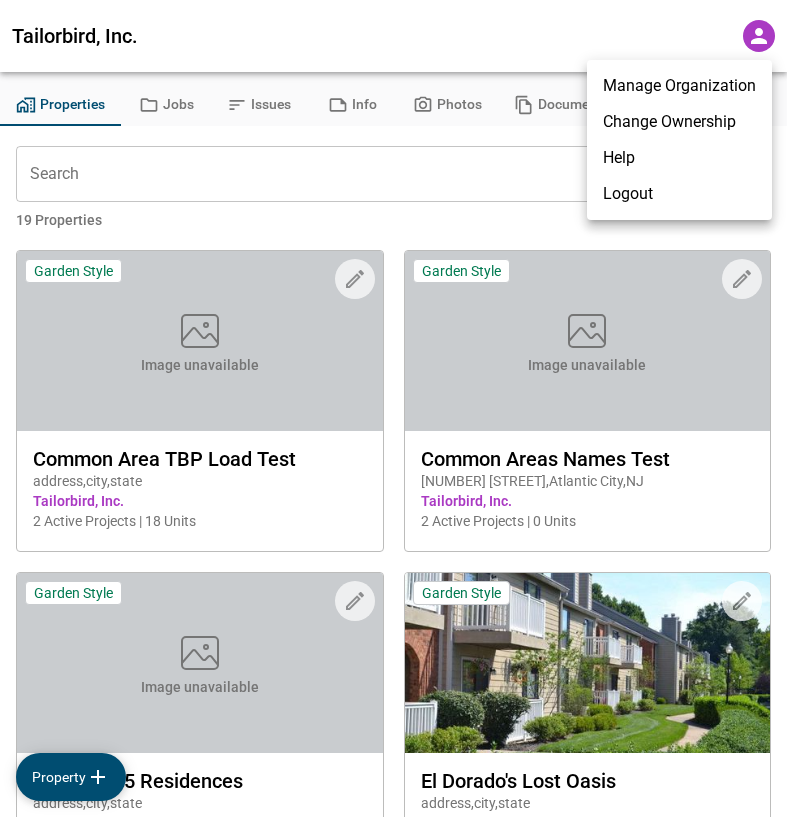 click on "Logout" at bounding box center (679, 194) 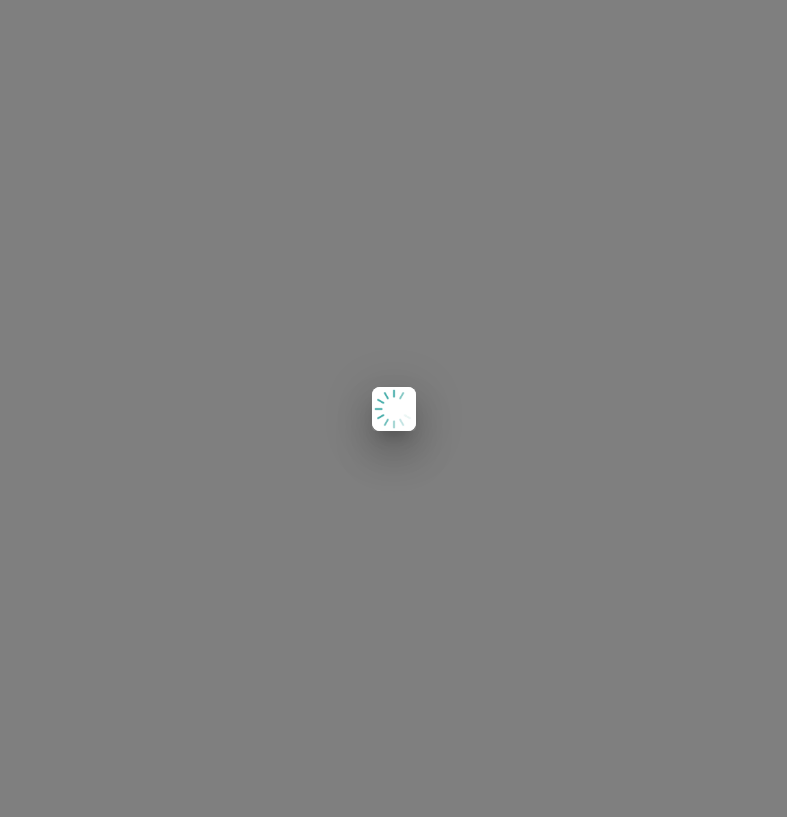 scroll, scrollTop: 0, scrollLeft: 0, axis: both 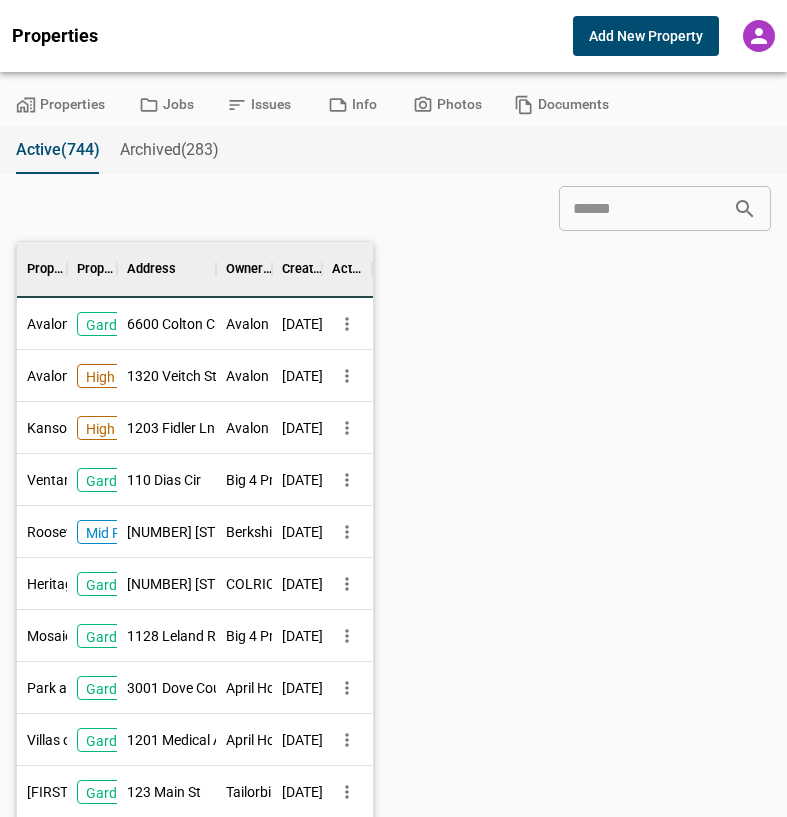 click at bounding box center [759, 36] 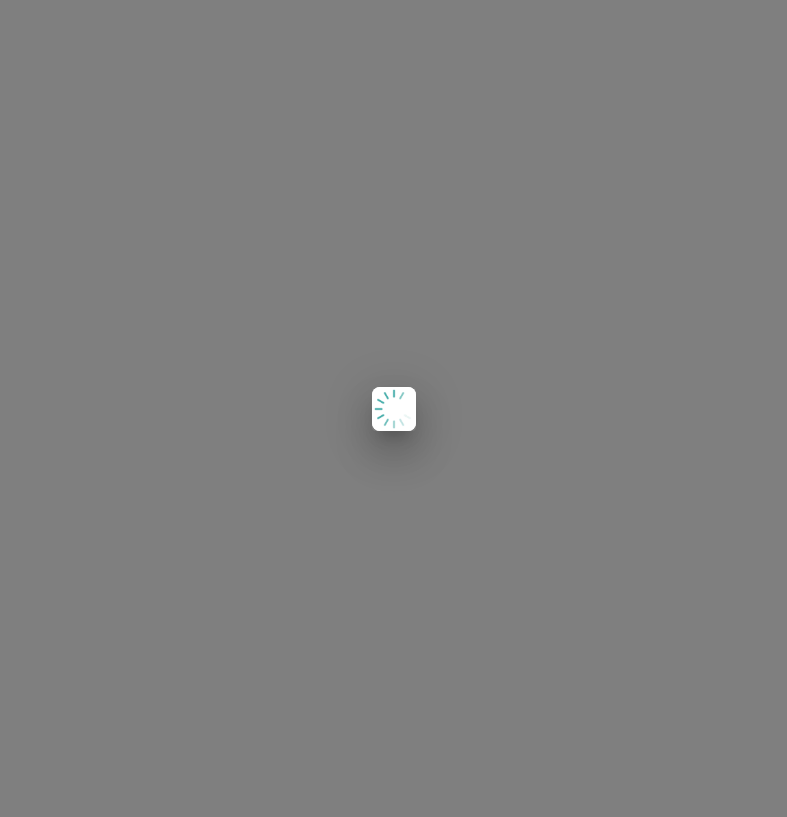 scroll, scrollTop: 0, scrollLeft: 0, axis: both 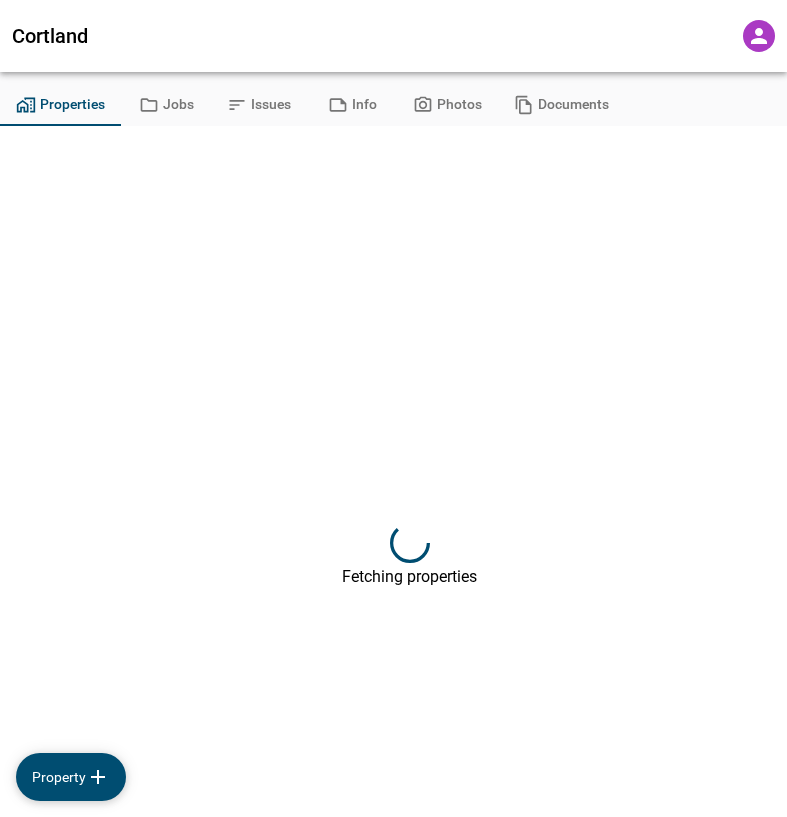 click at bounding box center [759, 36] 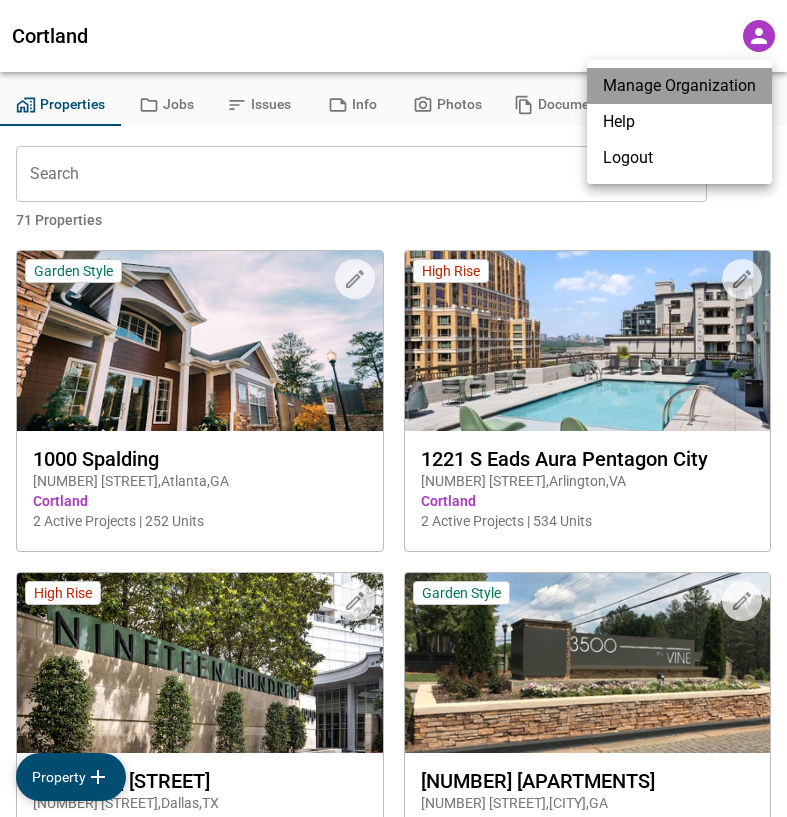 click on "Manage Organization" at bounding box center (679, 86) 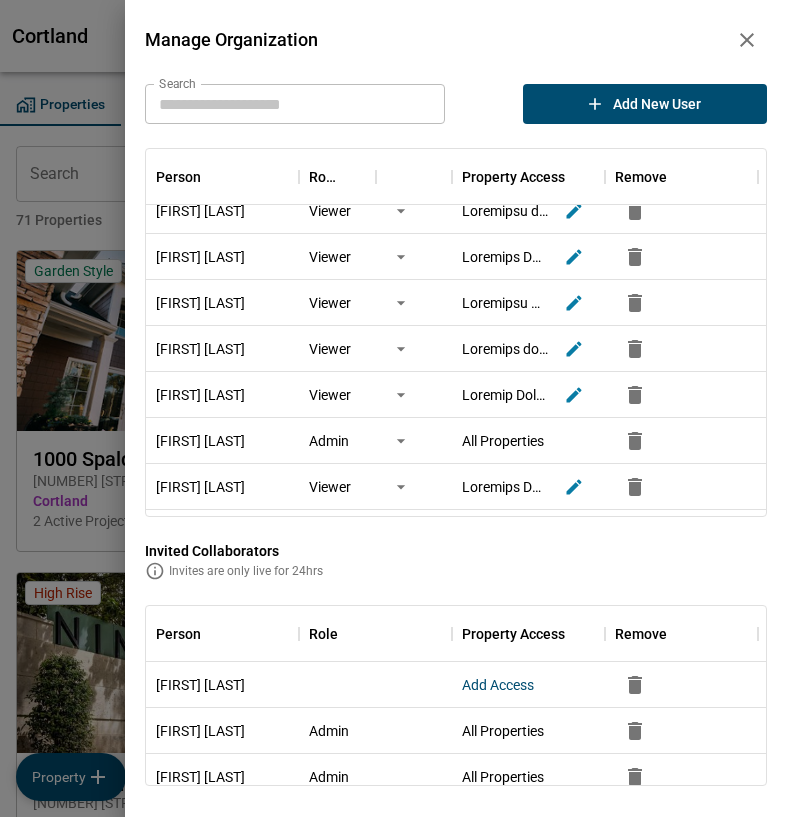scroll, scrollTop: 1062, scrollLeft: 0, axis: vertical 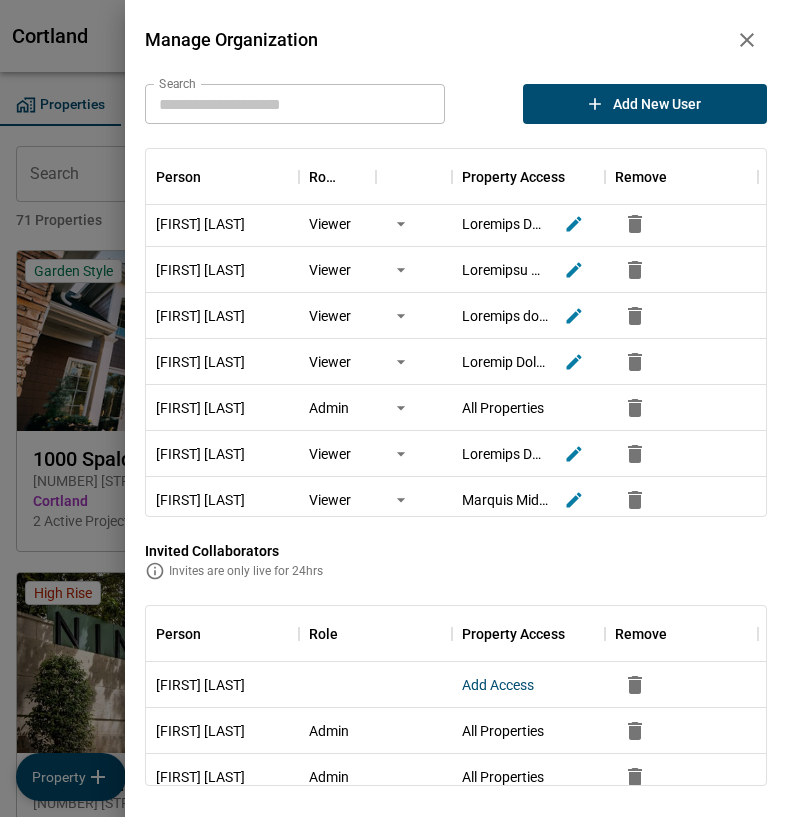 click on "Search" at bounding box center (295, 104) 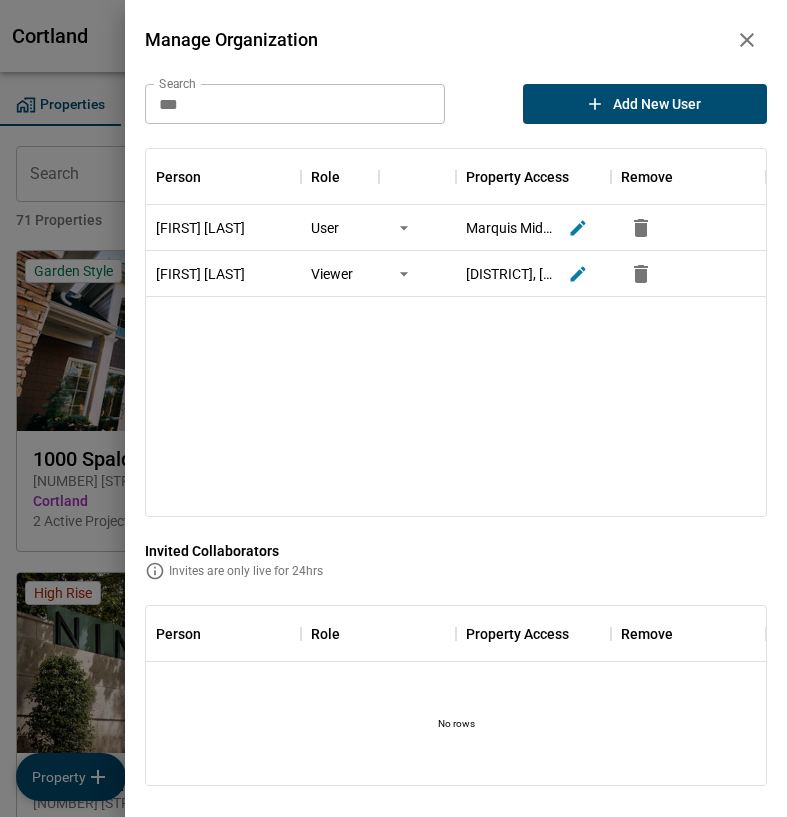 scroll, scrollTop: 0, scrollLeft: 0, axis: both 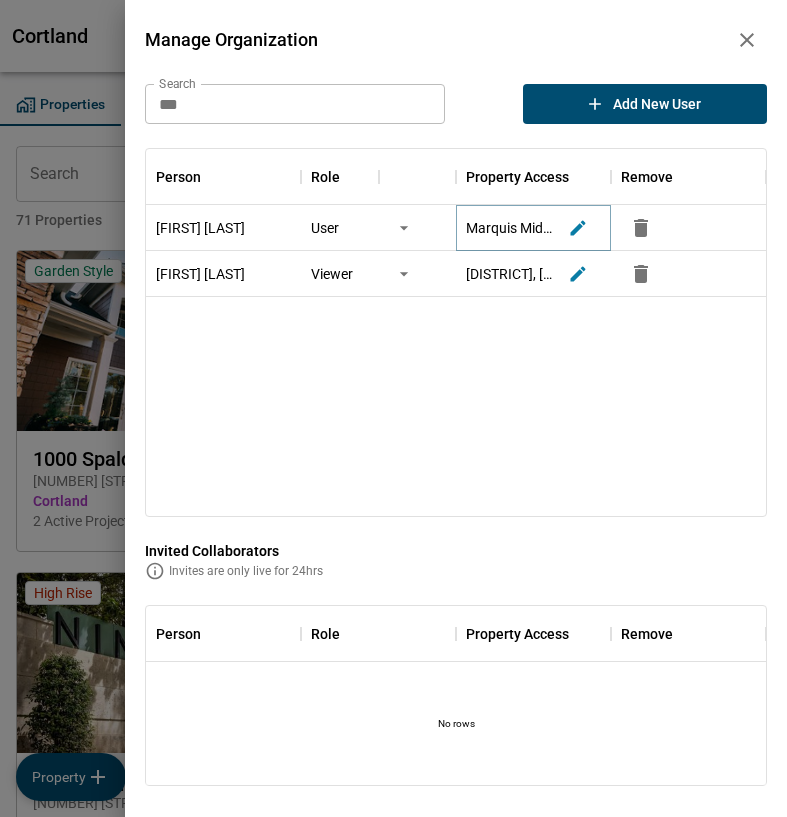 click at bounding box center (578, 228) 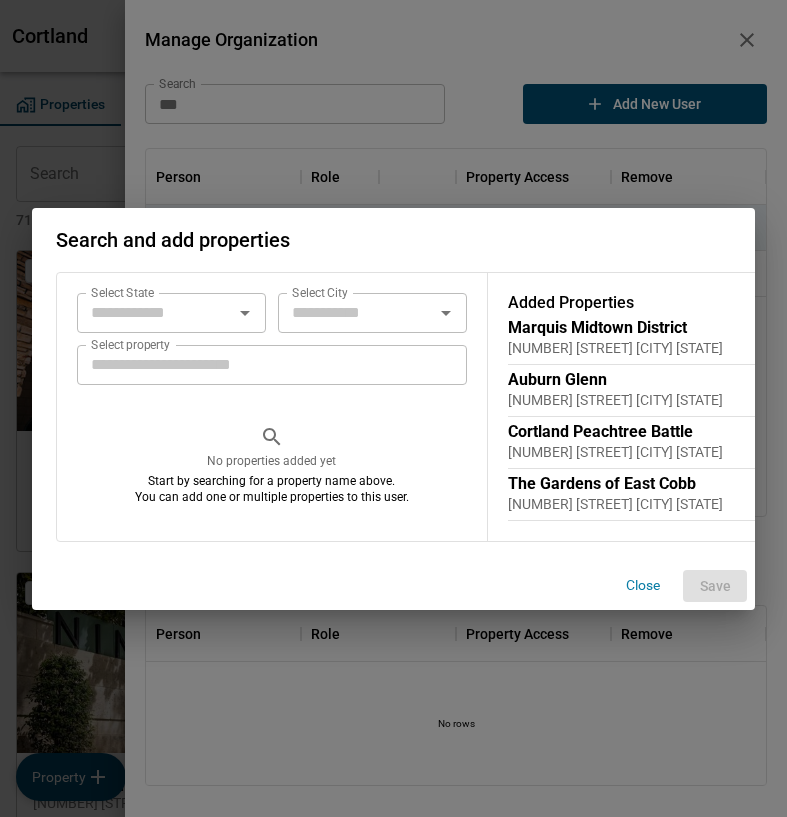 click on "Select State" at bounding box center (155, 313) 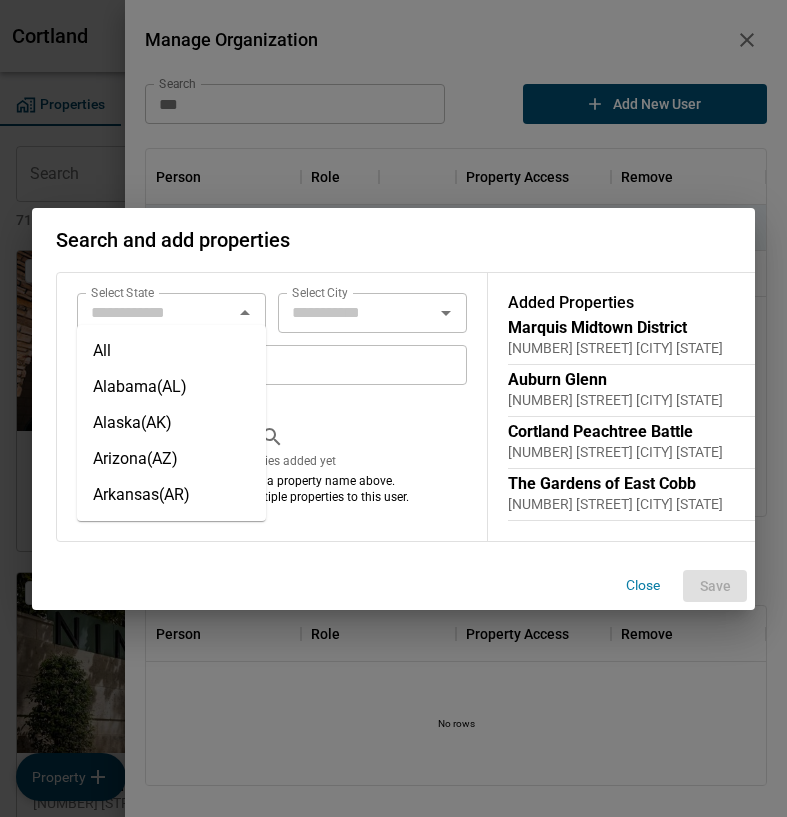 click on "Select State" at bounding box center (155, 313) 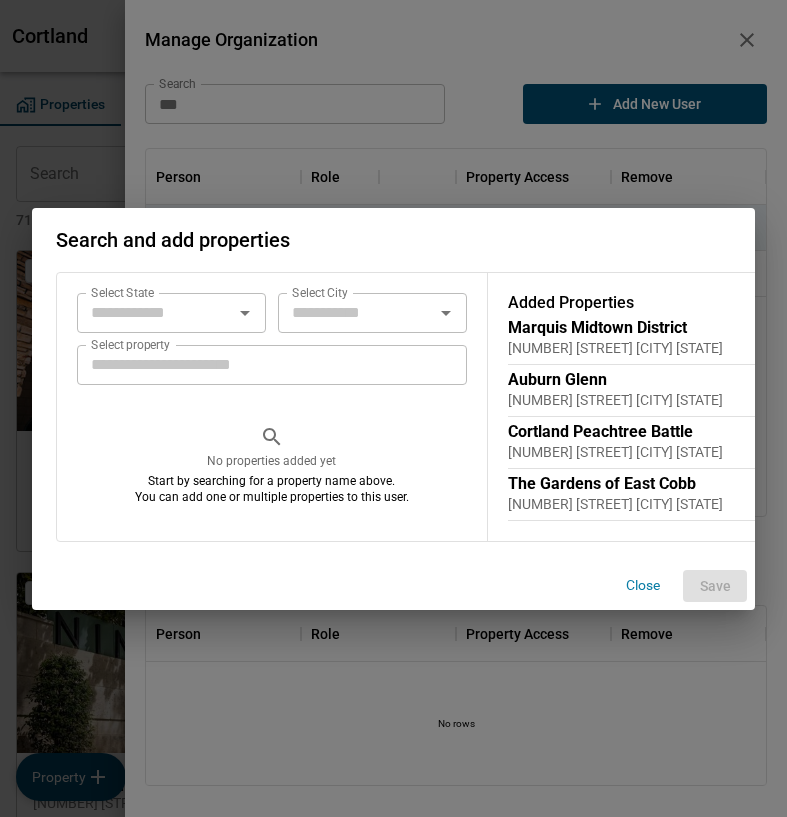 click on "Select property" at bounding box center (272, 365) 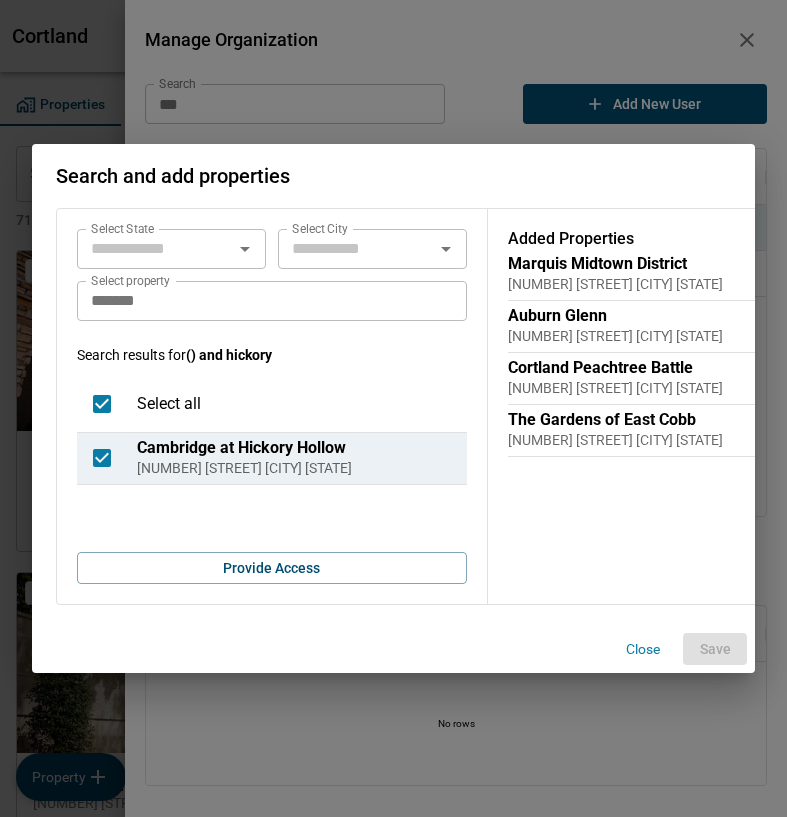 click on "Search results for   () and hickory Select all Cambridge at Hickory Hollow 660 Bell Rd Antioch TN Provide Access" at bounding box center (272, 464) 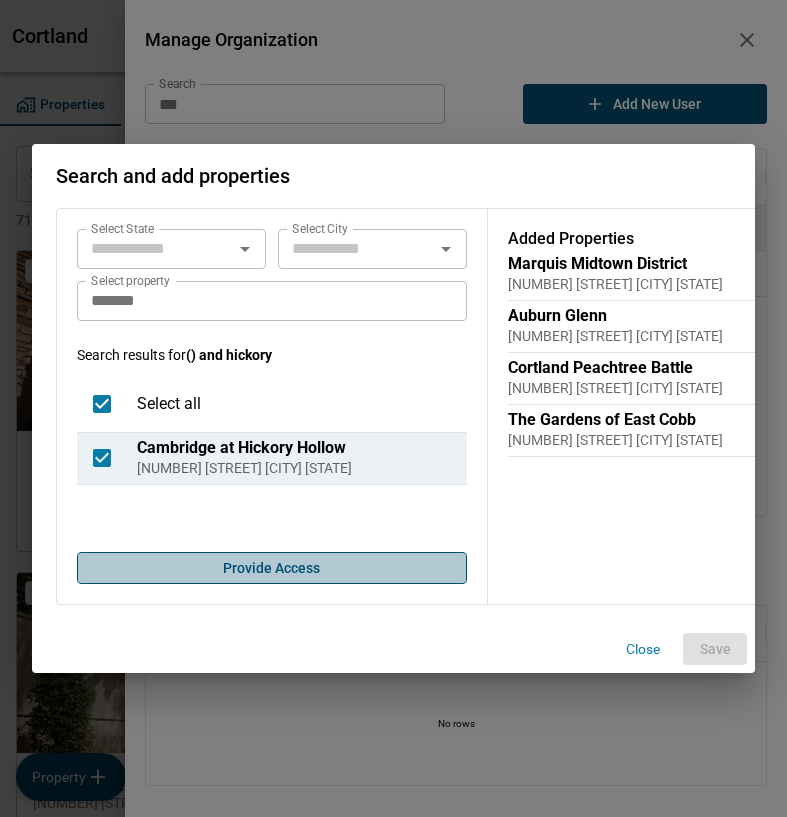 click on "Provide Access" at bounding box center [272, 568] 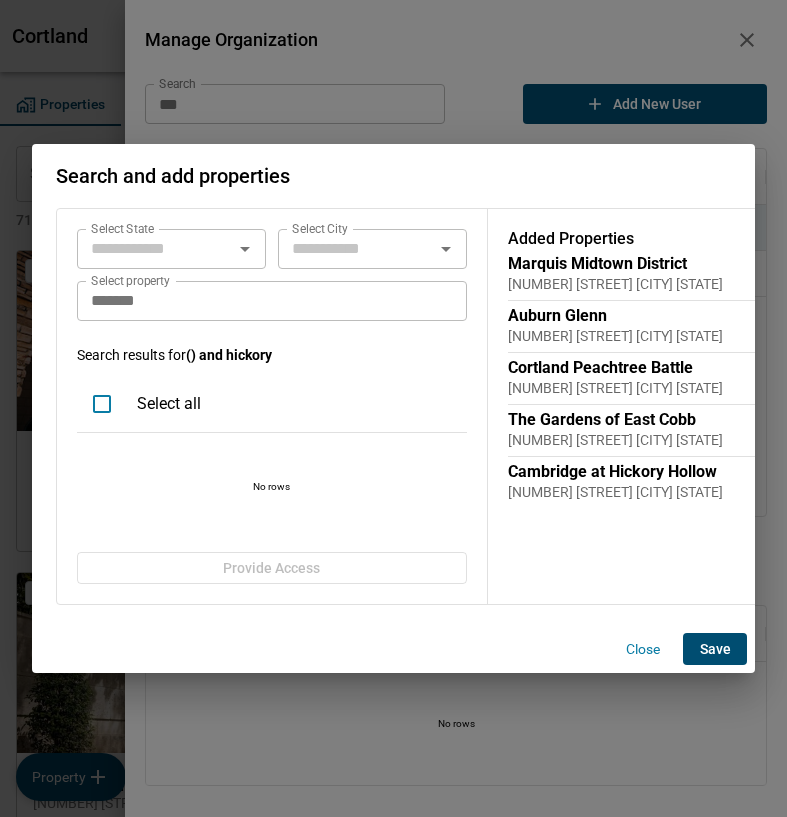 click on "*******" at bounding box center (272, 301) 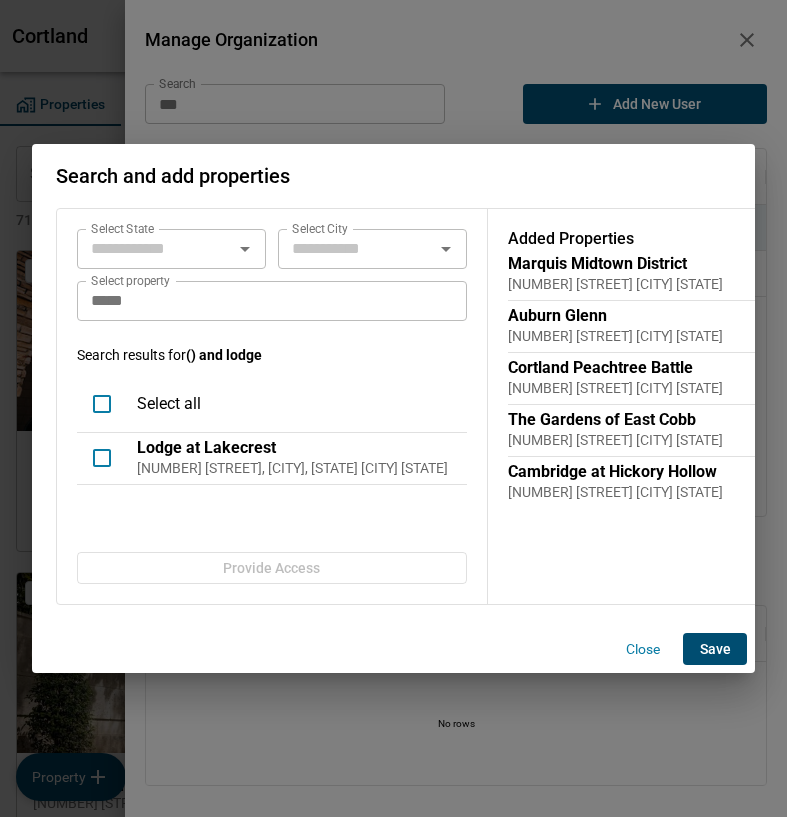 type on "*****" 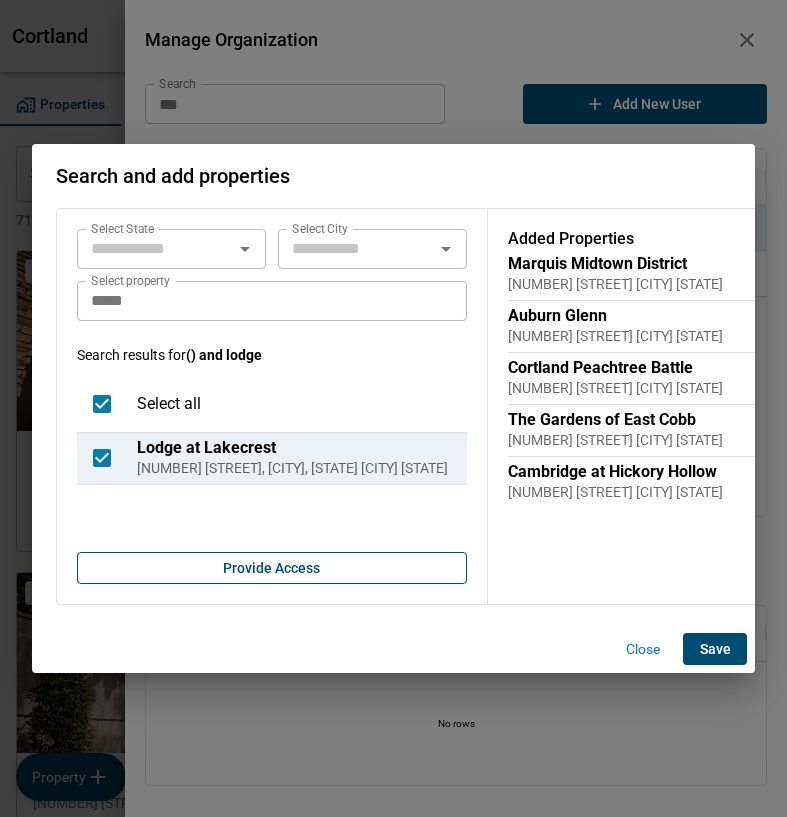 click on "Provide Access" at bounding box center (272, 568) 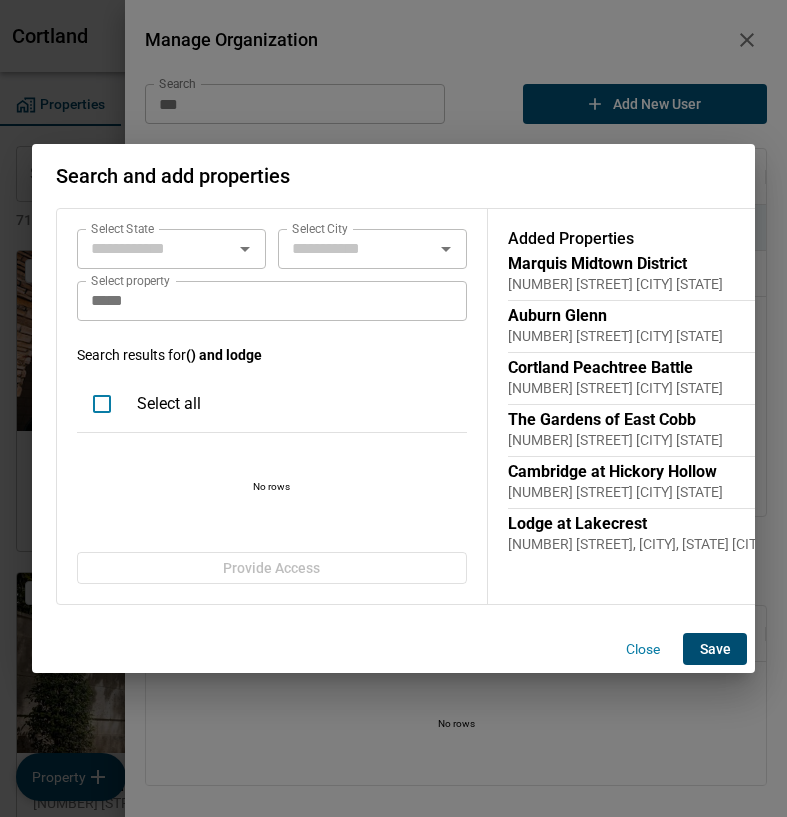 click on "*****" at bounding box center [272, 301] 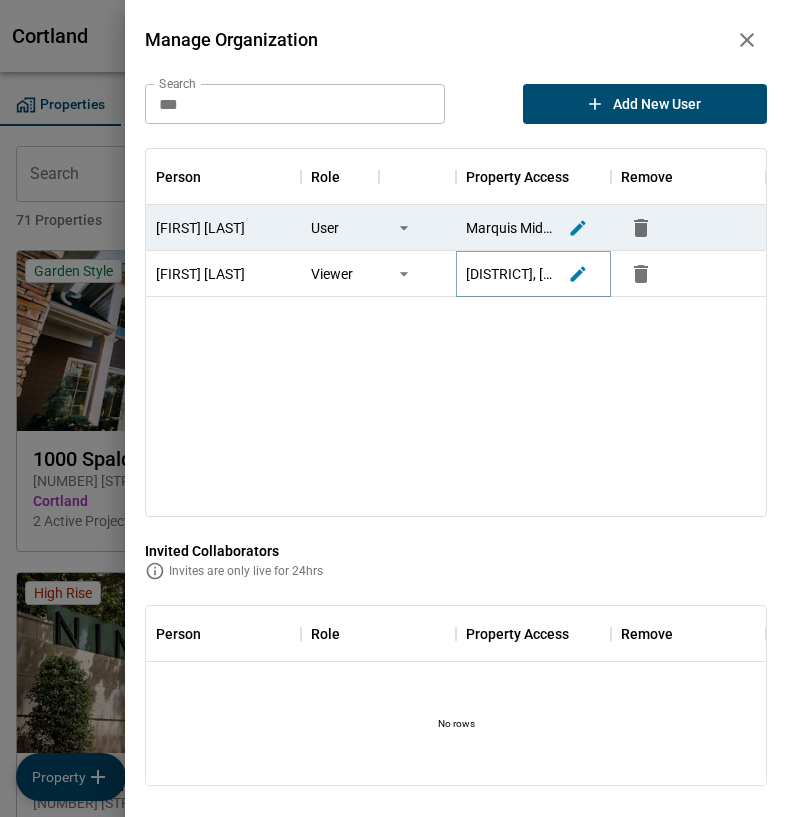 click at bounding box center [578, 274] 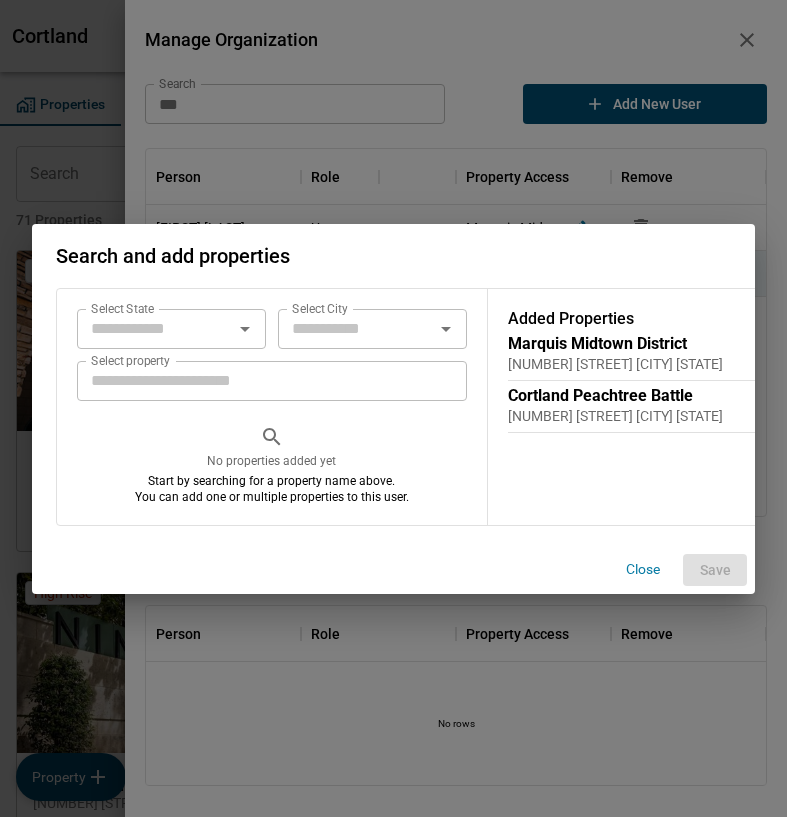 click on "Close" at bounding box center [643, 569] 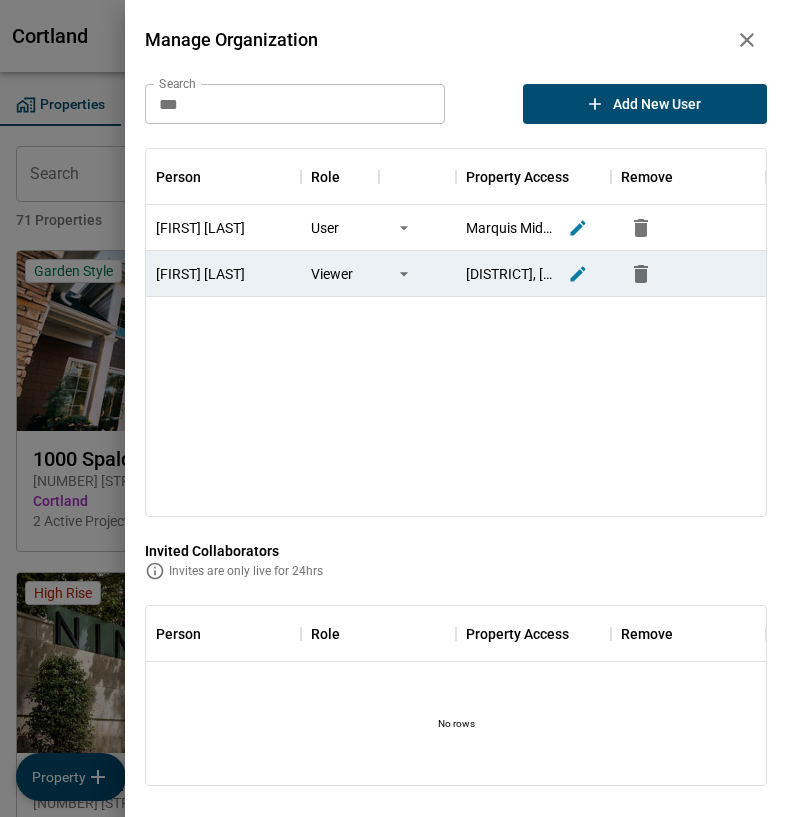click on "Mel Harwell User Marquis Midtown District, Auburn Glenn, Cortland Peachtree Battle, The Gardens of East Cobb, Lodge at Lakecrest, Cambridge at Hickory Hollow Fredy Melendez Viewer Marquis Midtown District, Cortland Peachtree Battle" at bounding box center [456, 360] 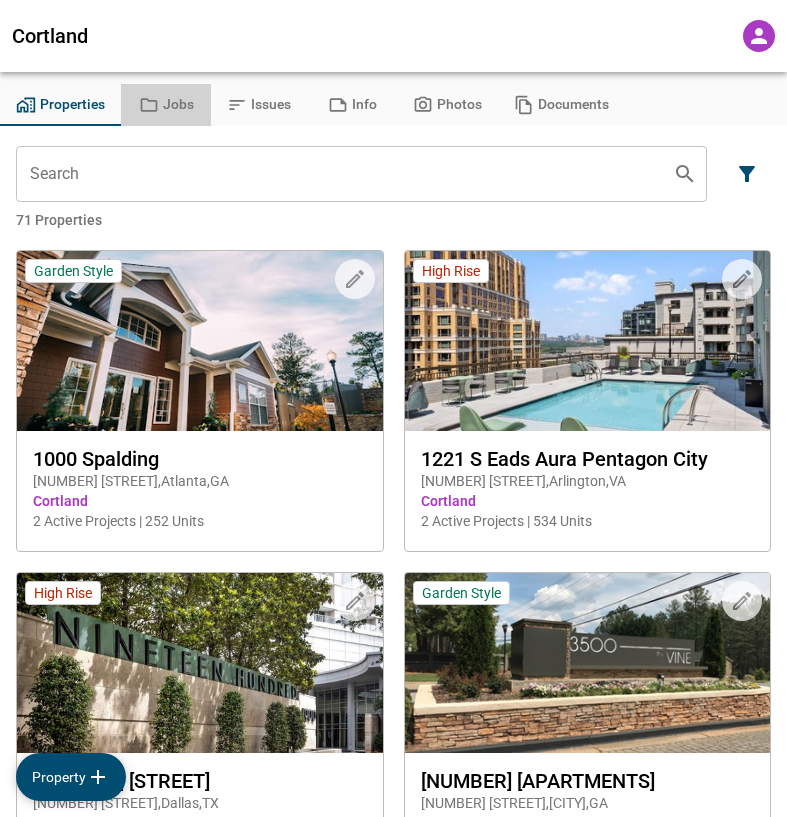 click on "Jobs" at bounding box center [166, 105] 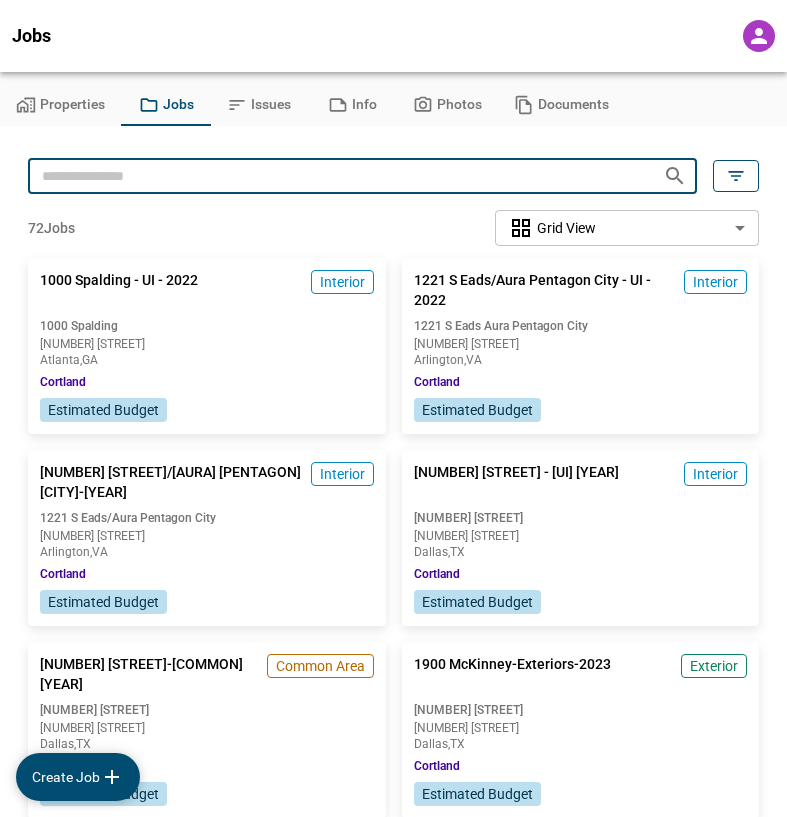 click at bounding box center (337, 175) 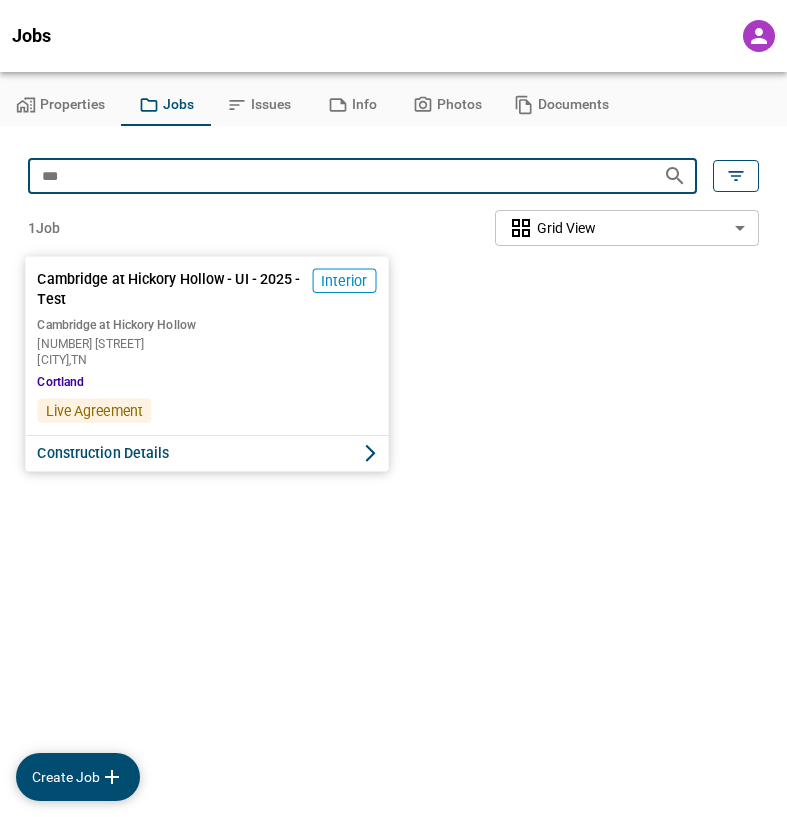 type on "**" 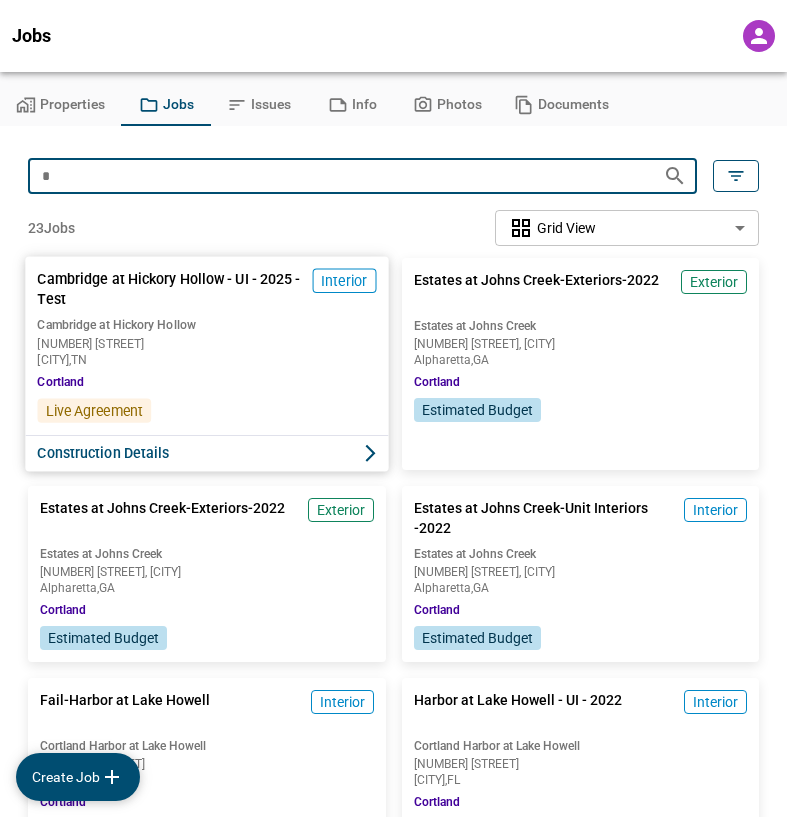 type 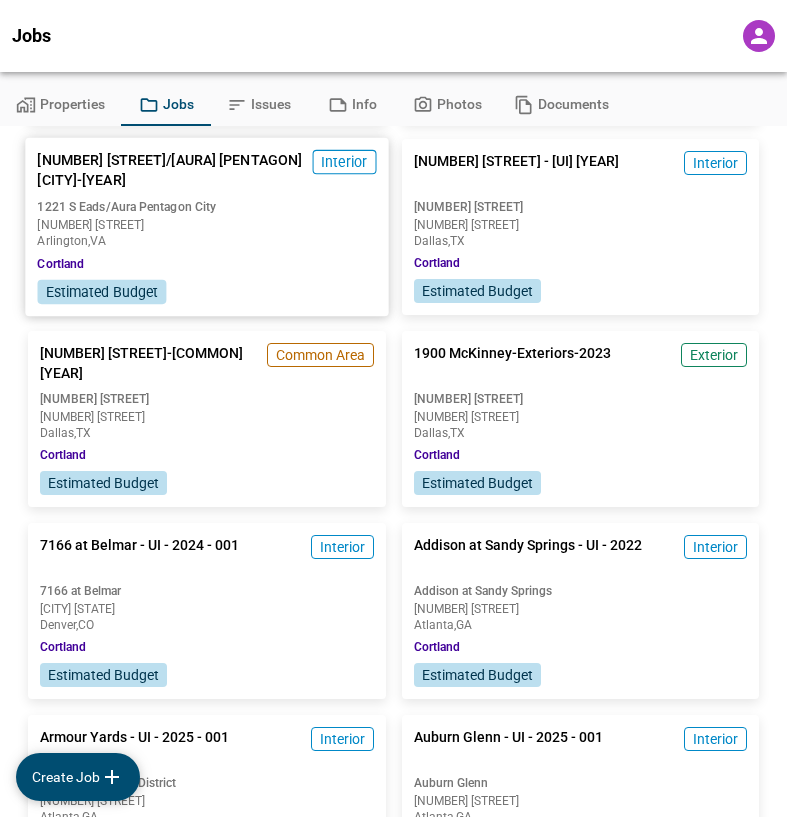 scroll, scrollTop: 0, scrollLeft: 0, axis: both 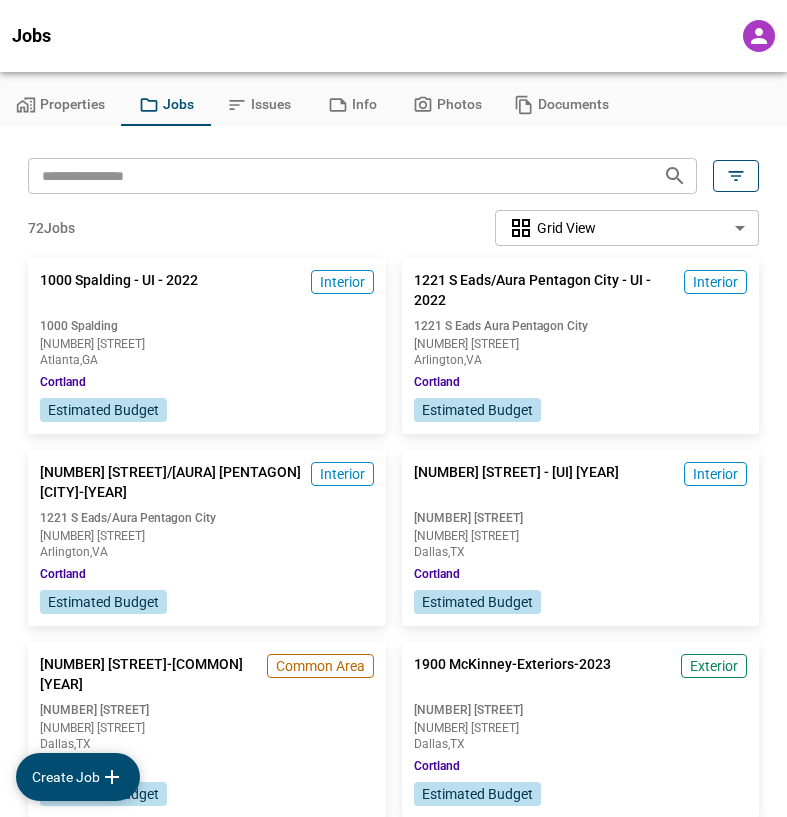 click at bounding box center [759, 36] 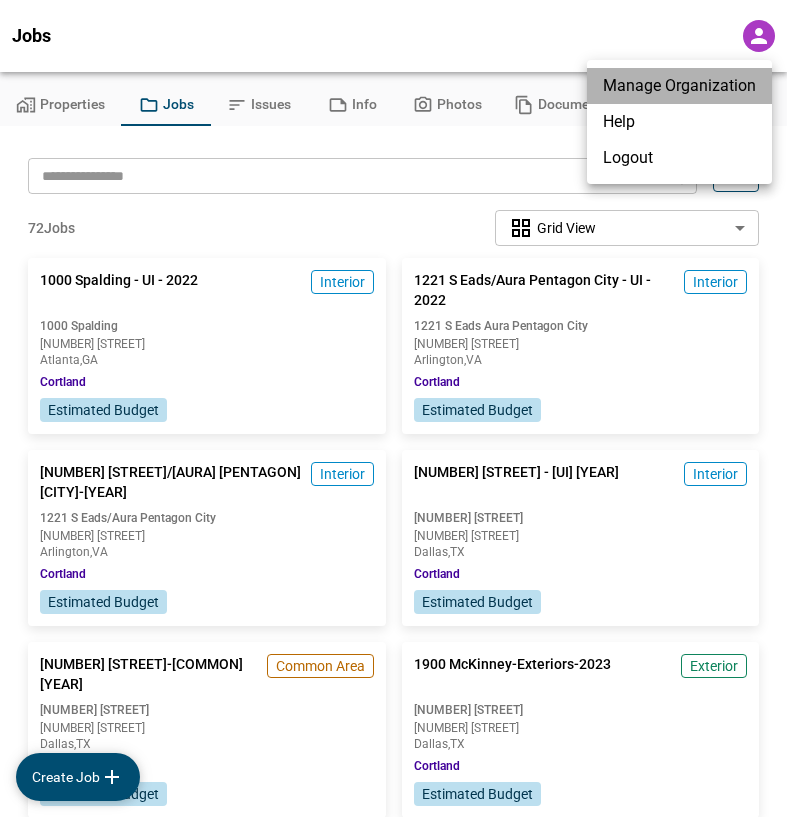 click on "Manage Organization" at bounding box center (679, 86) 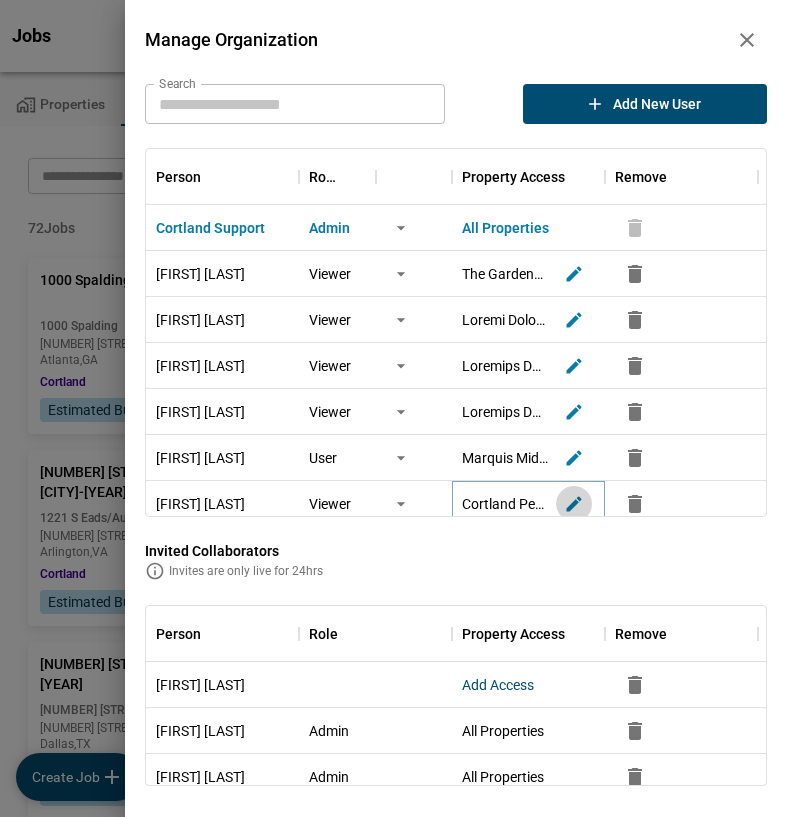click at bounding box center (574, 504) 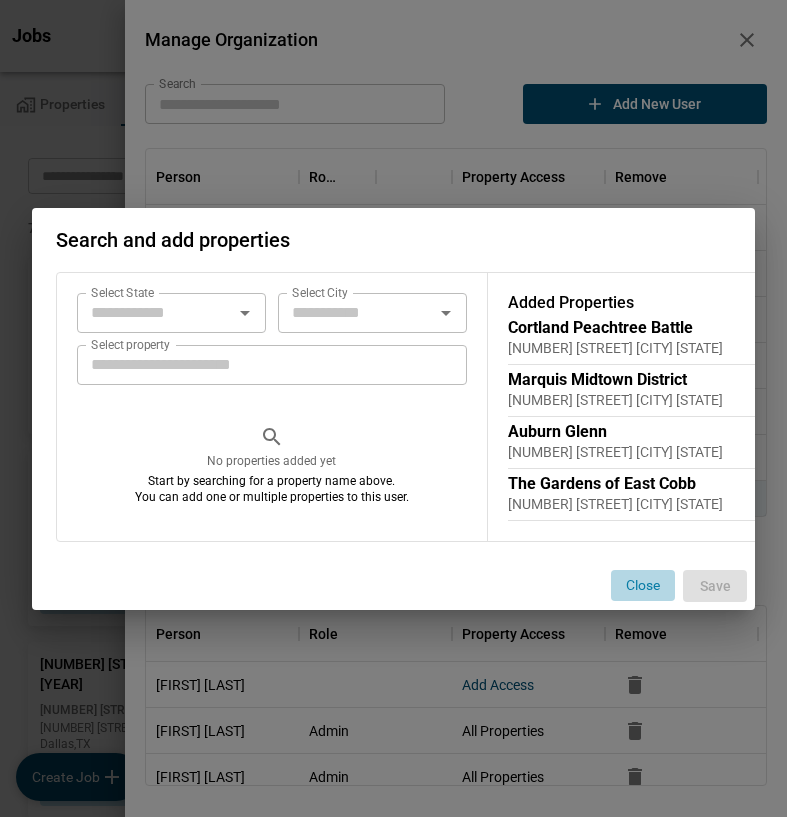 click on "Close" at bounding box center (643, 585) 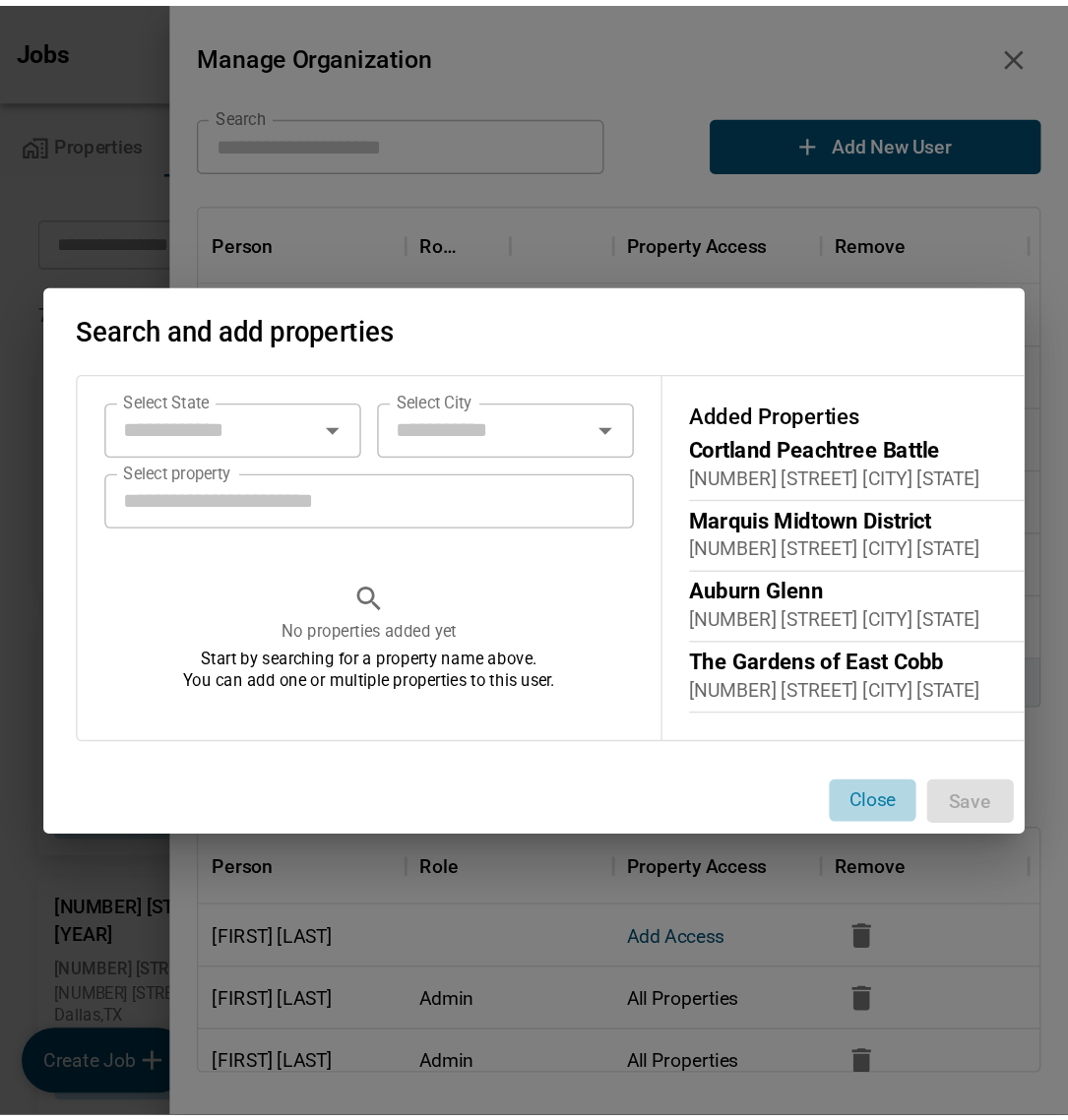 scroll, scrollTop: 6, scrollLeft: 0, axis: vertical 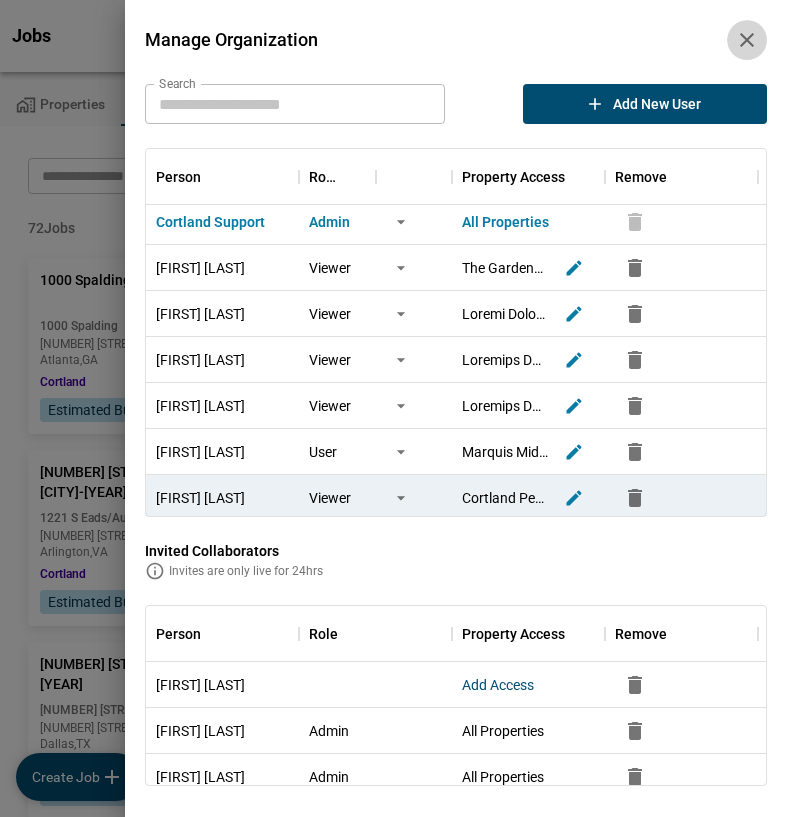 click at bounding box center [747, 40] 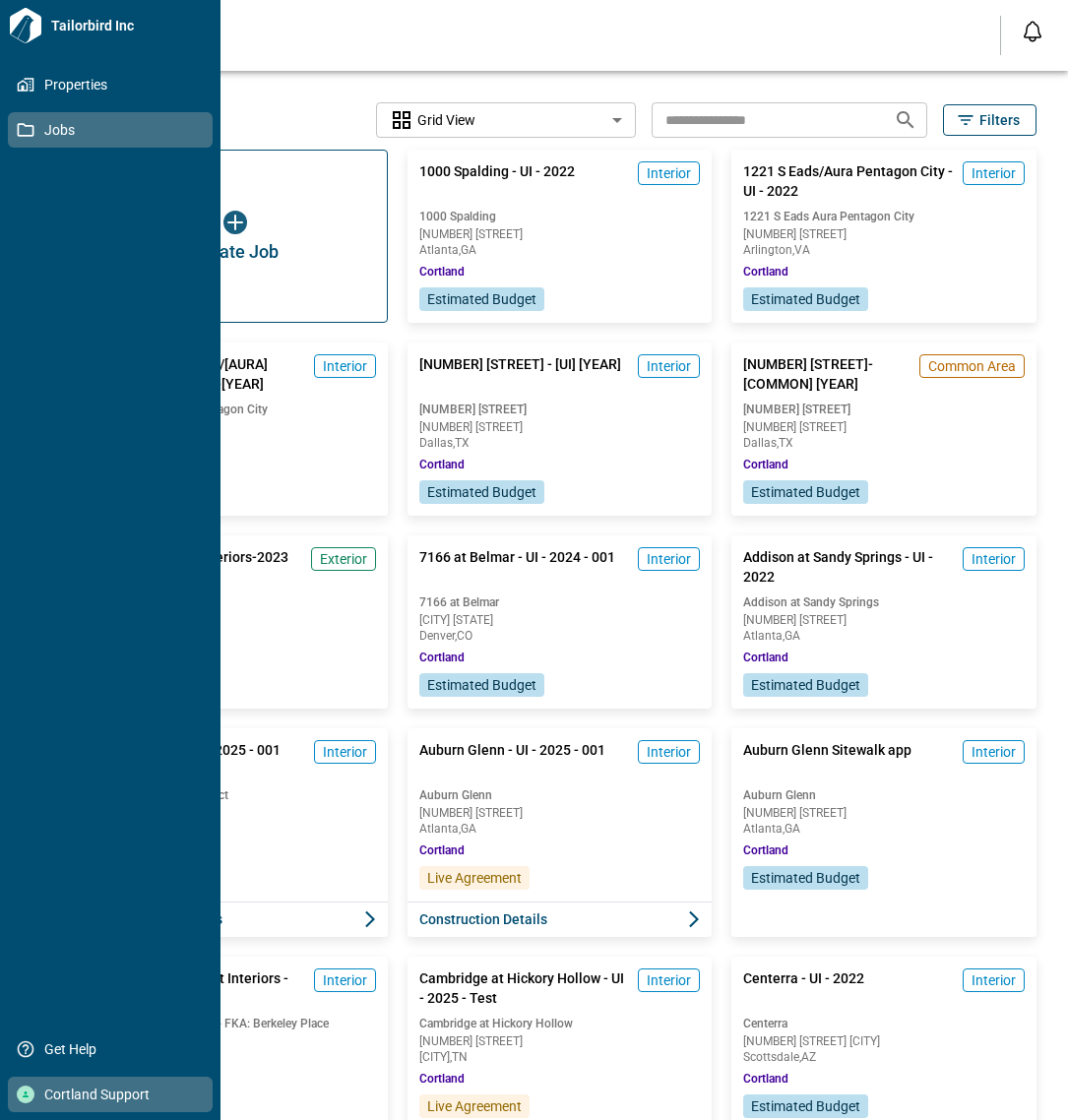 click at bounding box center [26, 1094] 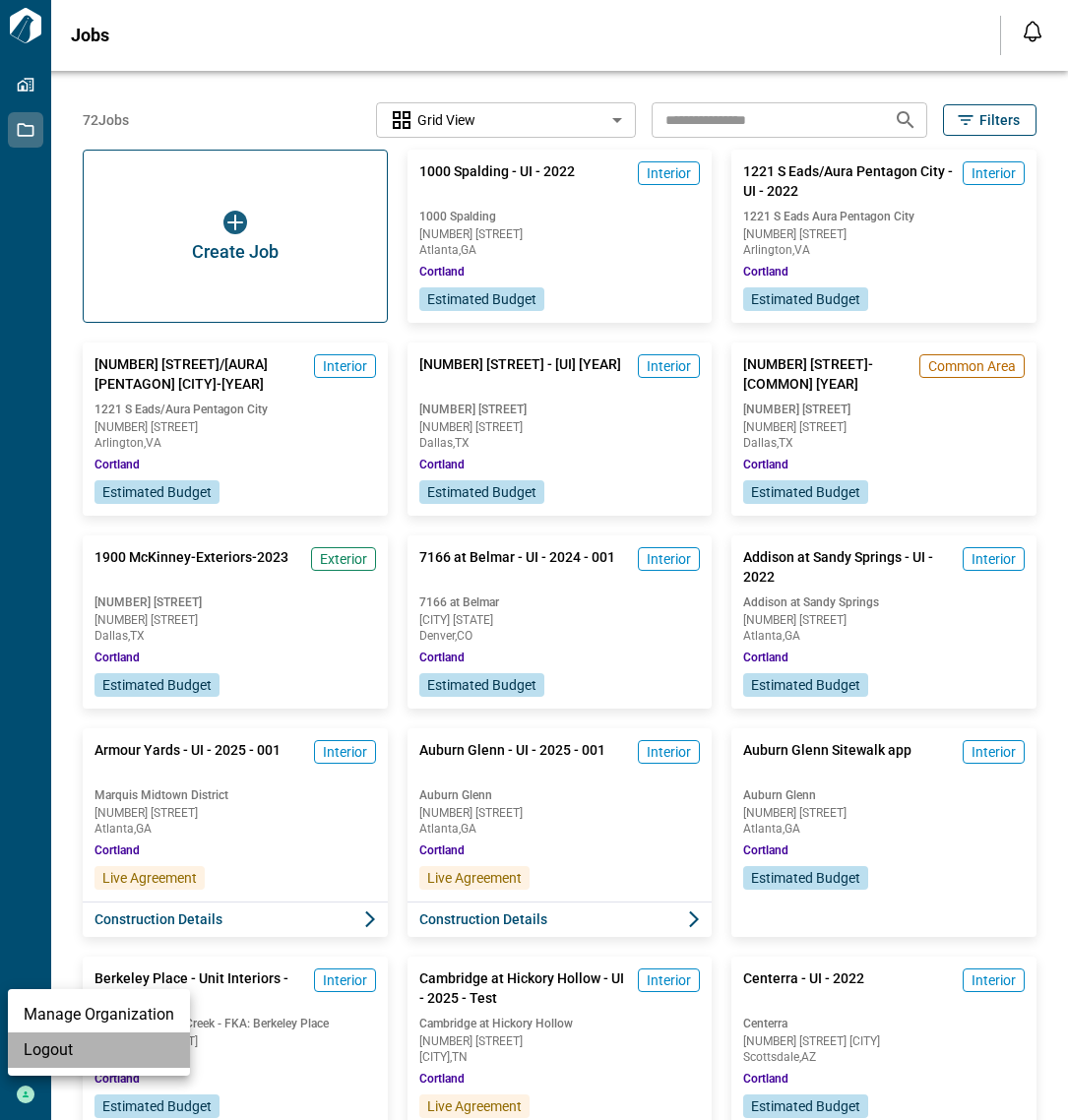 click on "Logout" at bounding box center (98, 1050) 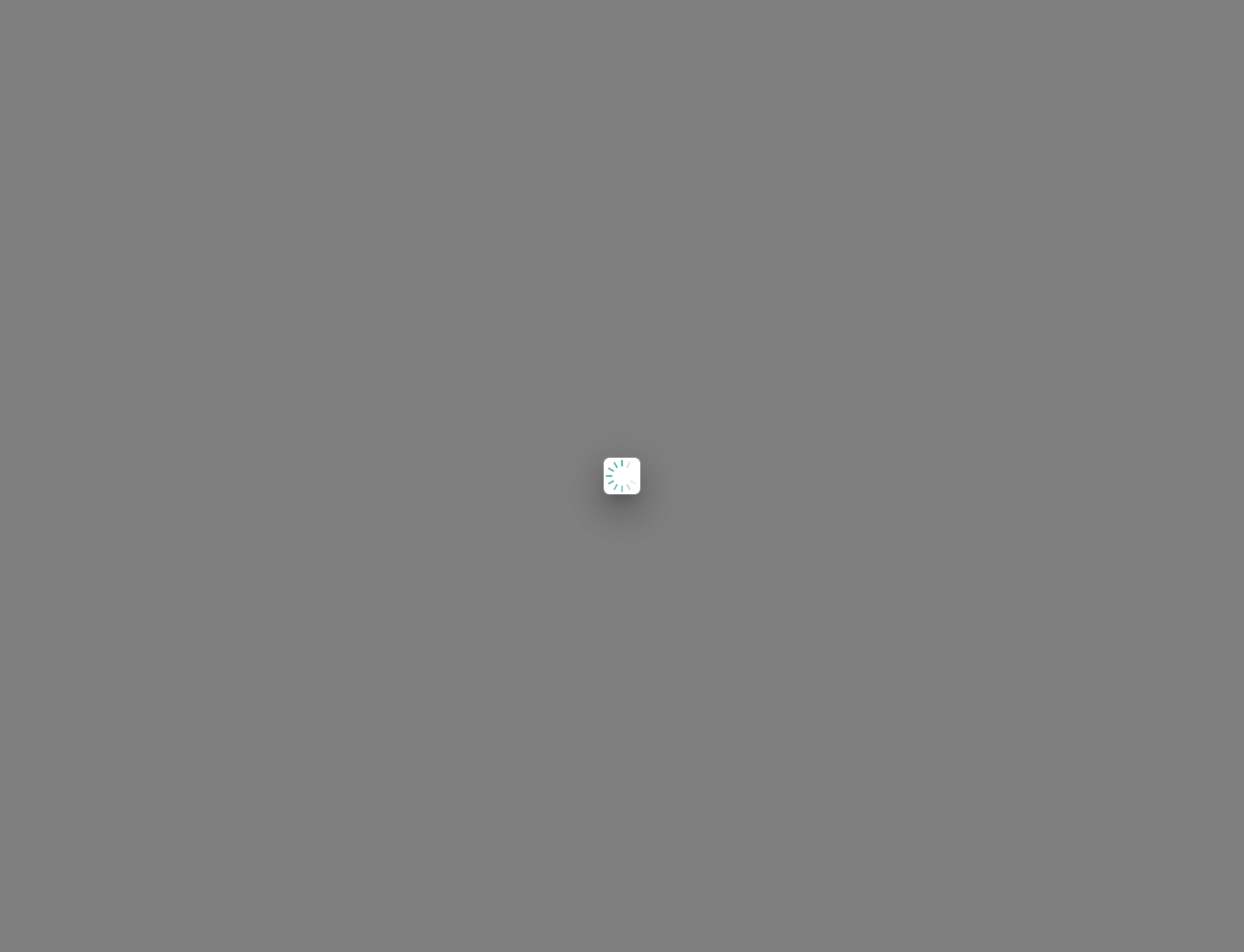 scroll, scrollTop: 0, scrollLeft: 0, axis: both 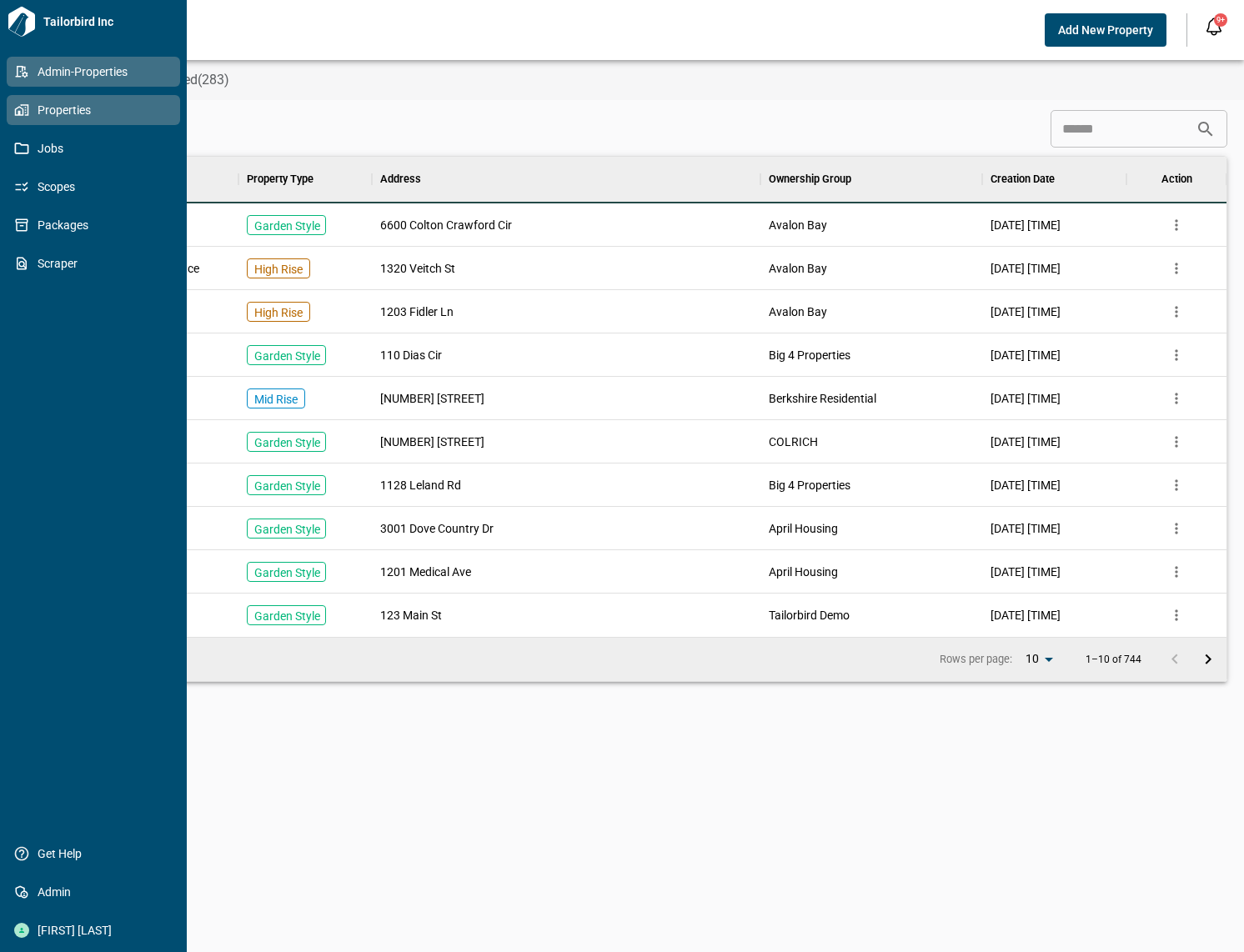 click on "Properties" at bounding box center [97, 110] 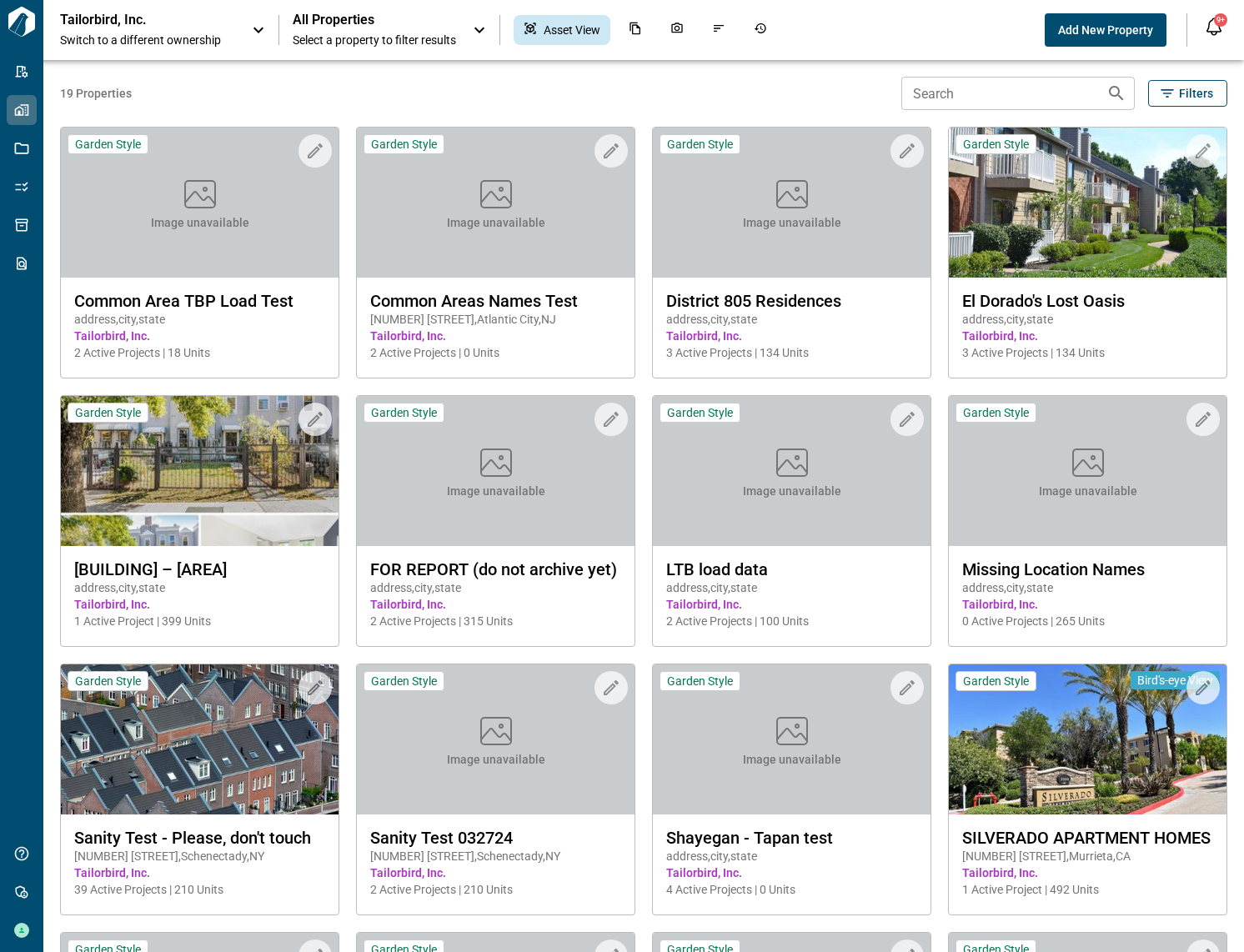 click at bounding box center (258, 30) 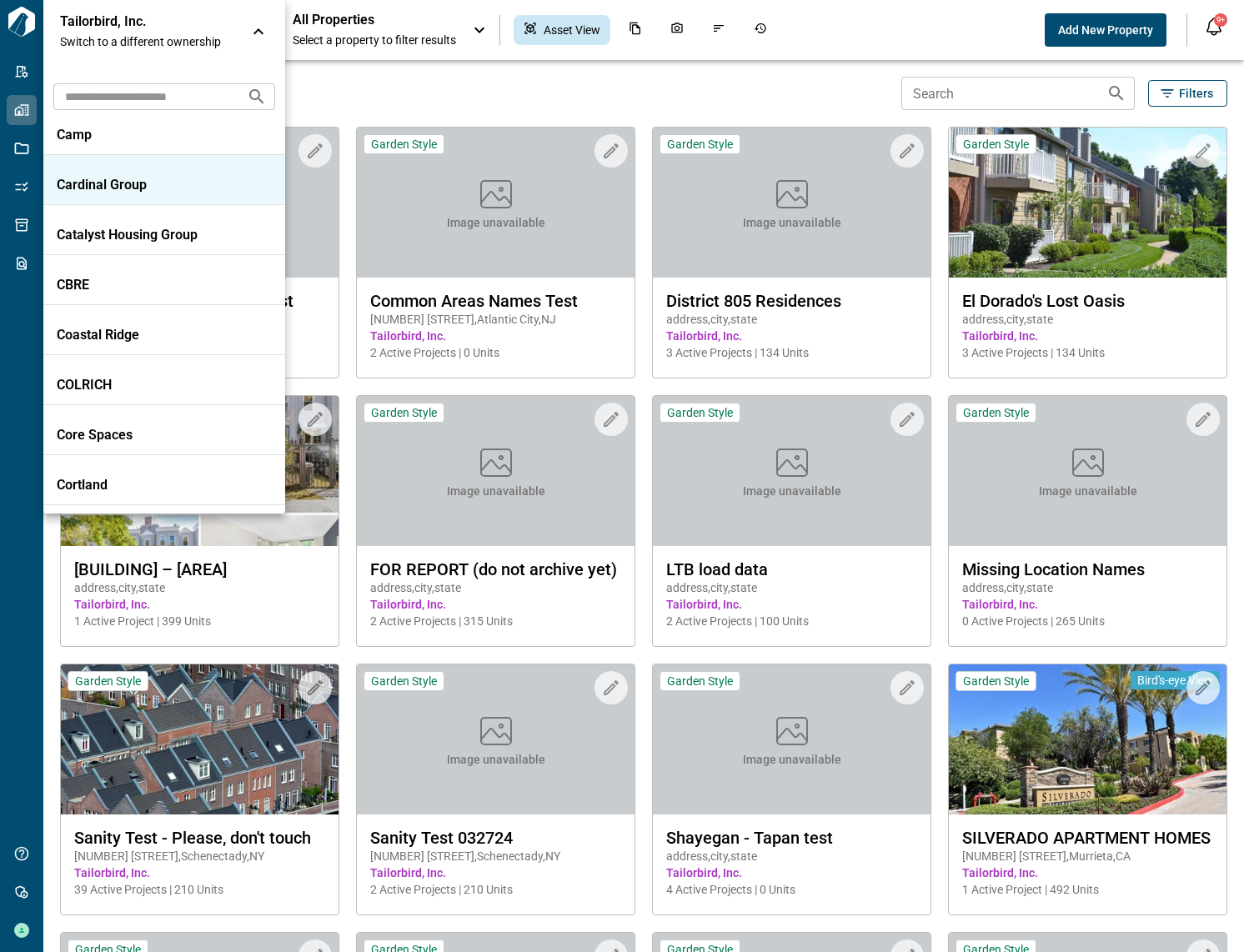 scroll, scrollTop: 960, scrollLeft: 0, axis: vertical 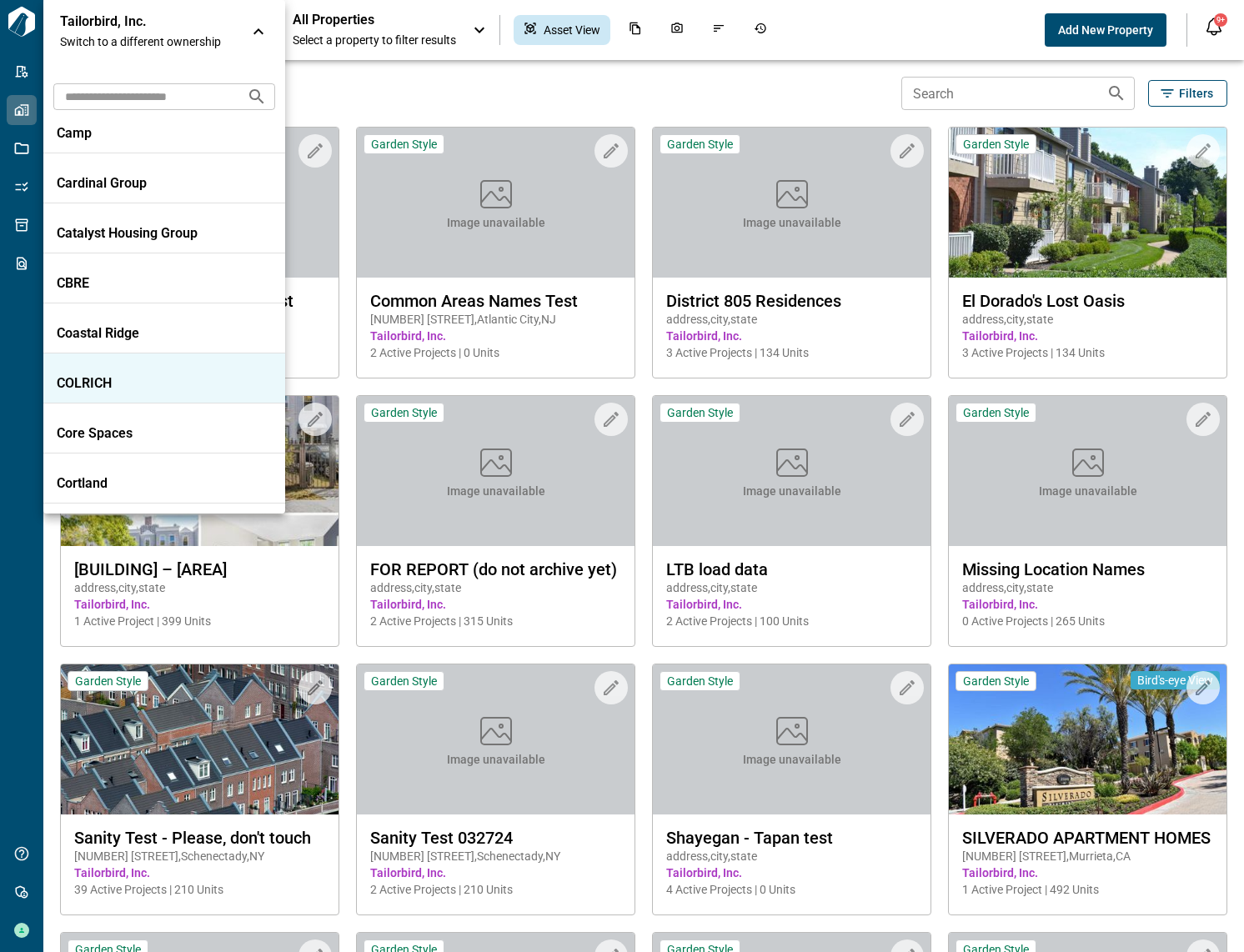 click on "COLRICH" at bounding box center [132, 33] 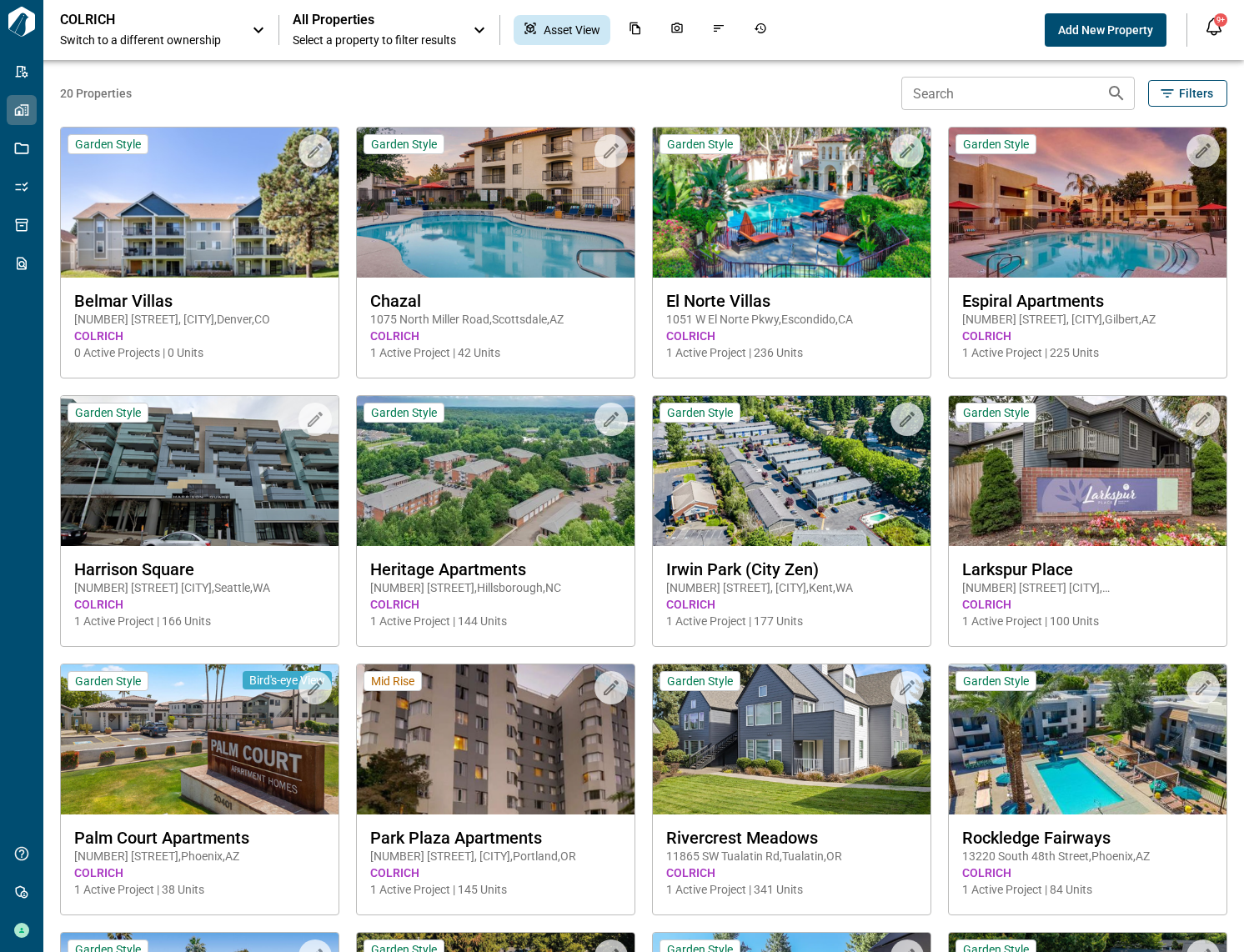 click on "Select a property to filter results" at bounding box center [374, 40] 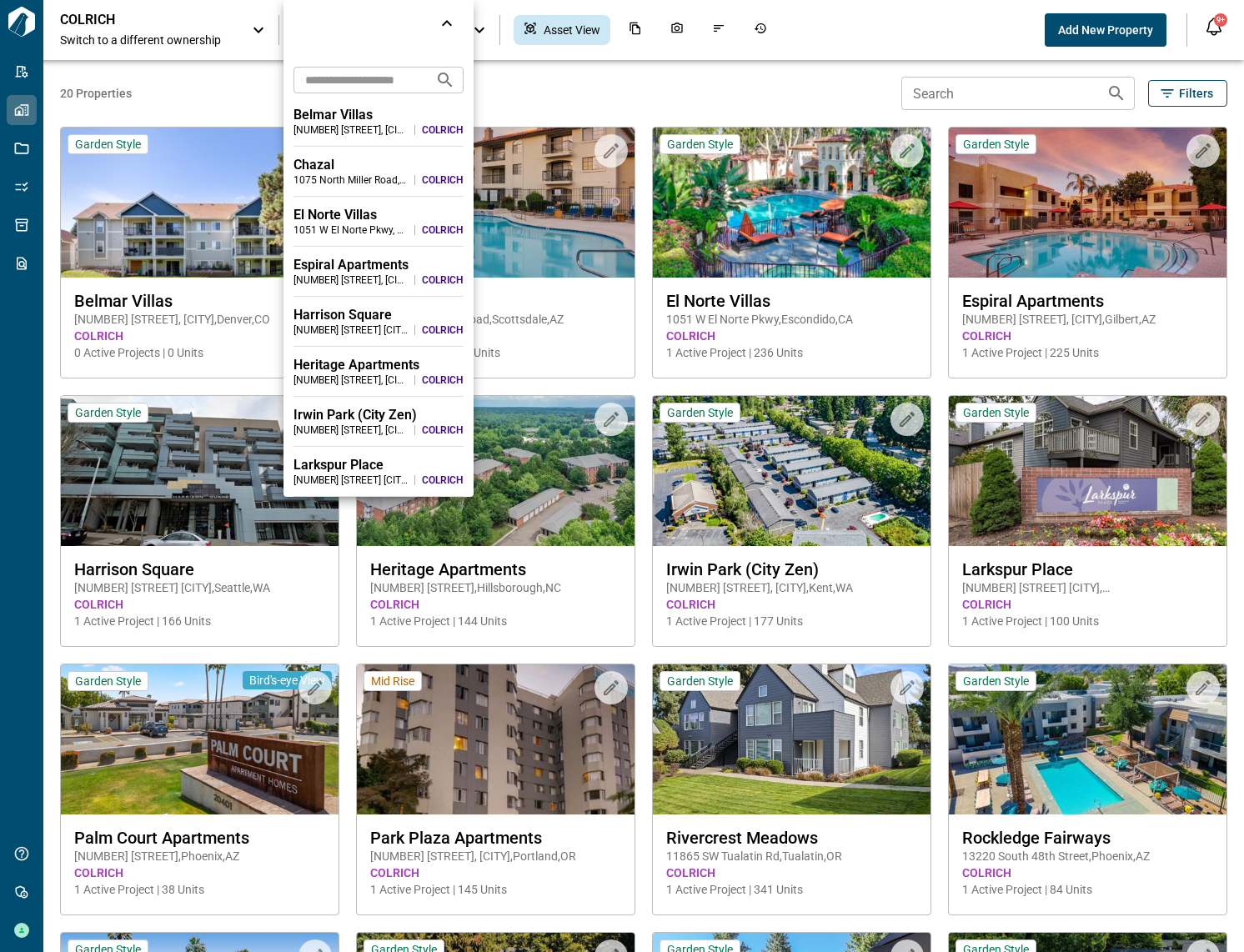 click on "Heritage Apartments" at bounding box center (379, 115) 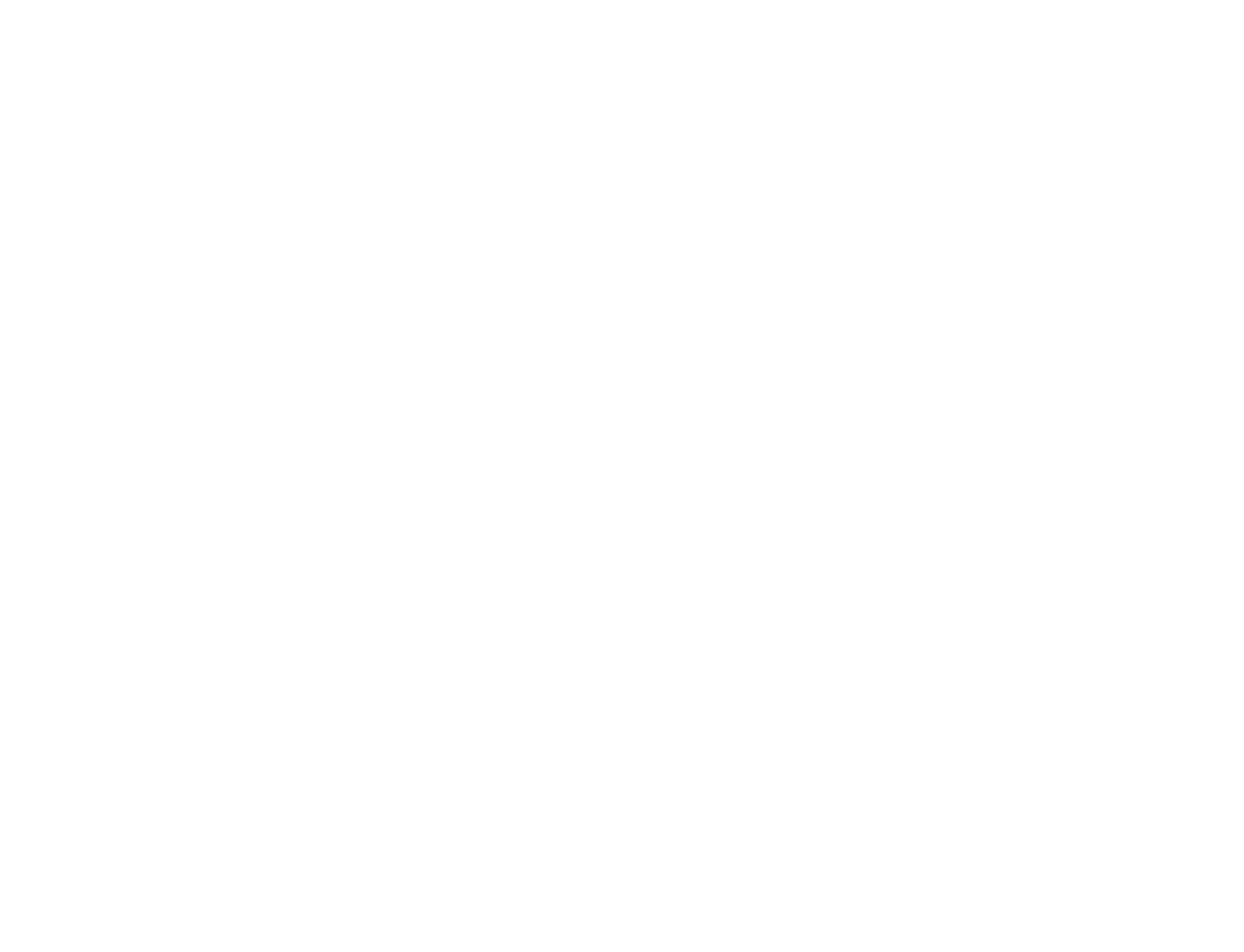 scroll, scrollTop: 0, scrollLeft: 0, axis: both 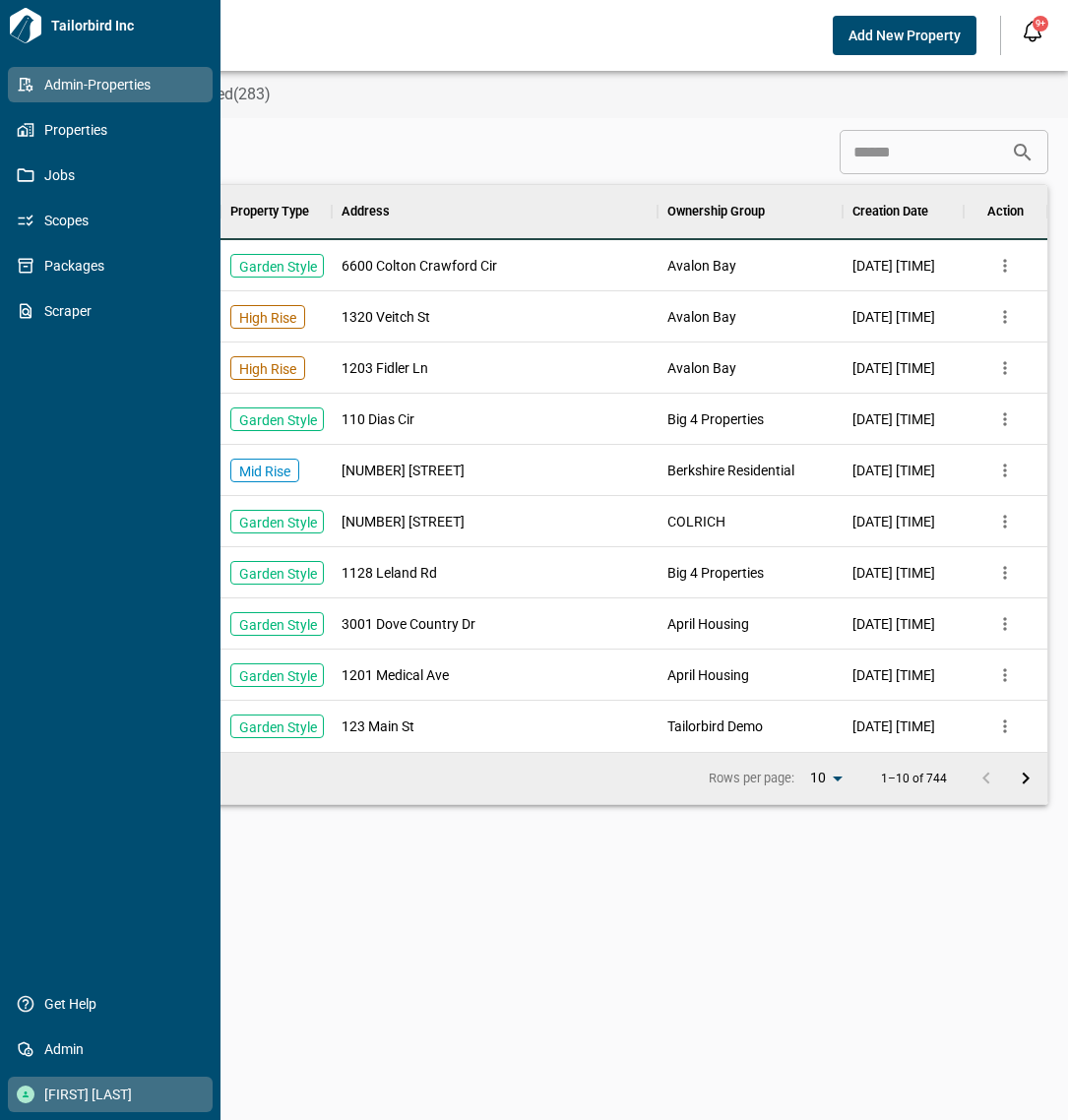 click on "[FIRST] [LAST]" at bounding box center [114, 1094] 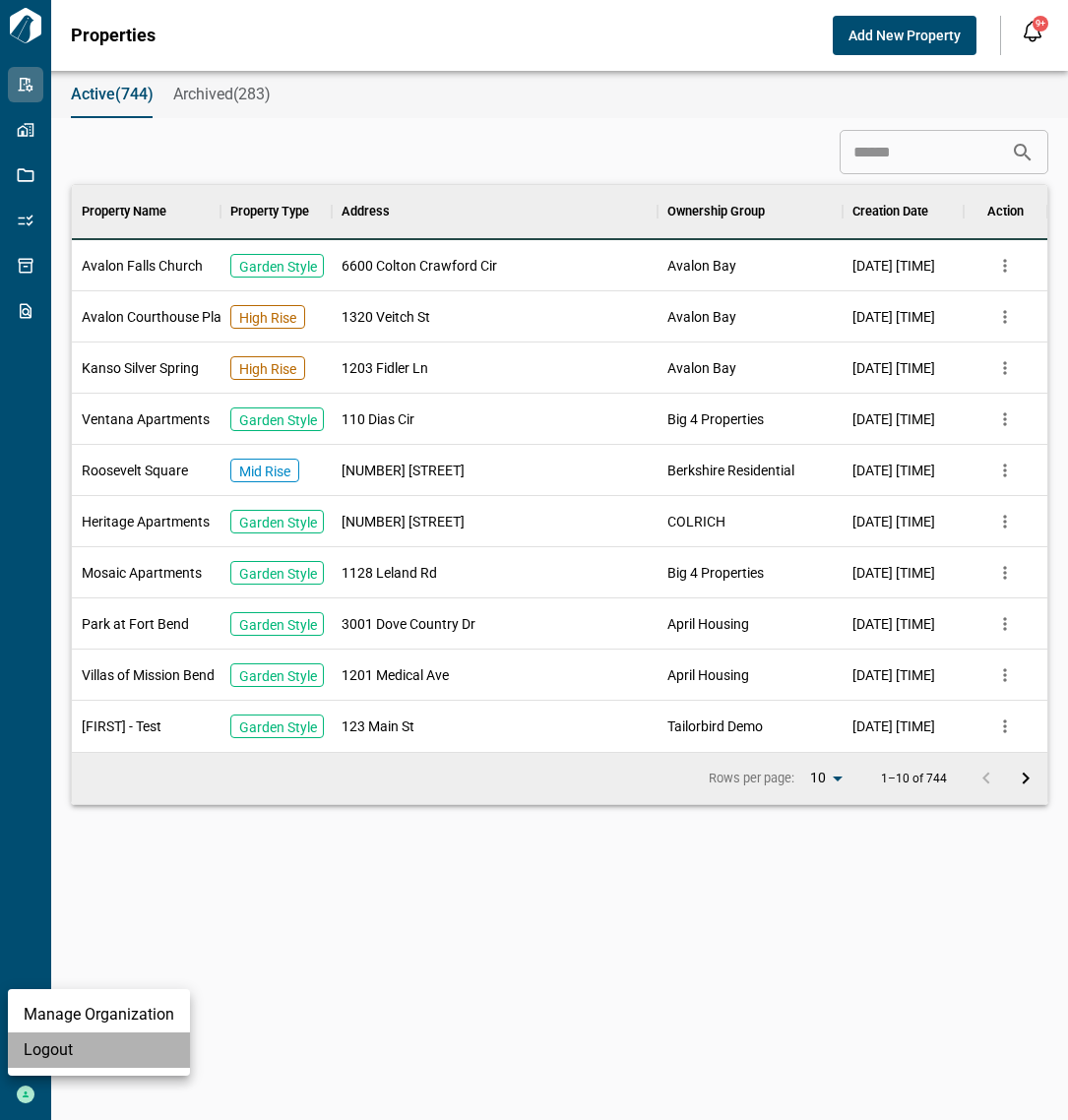 click on "Logout" at bounding box center (98, 1050) 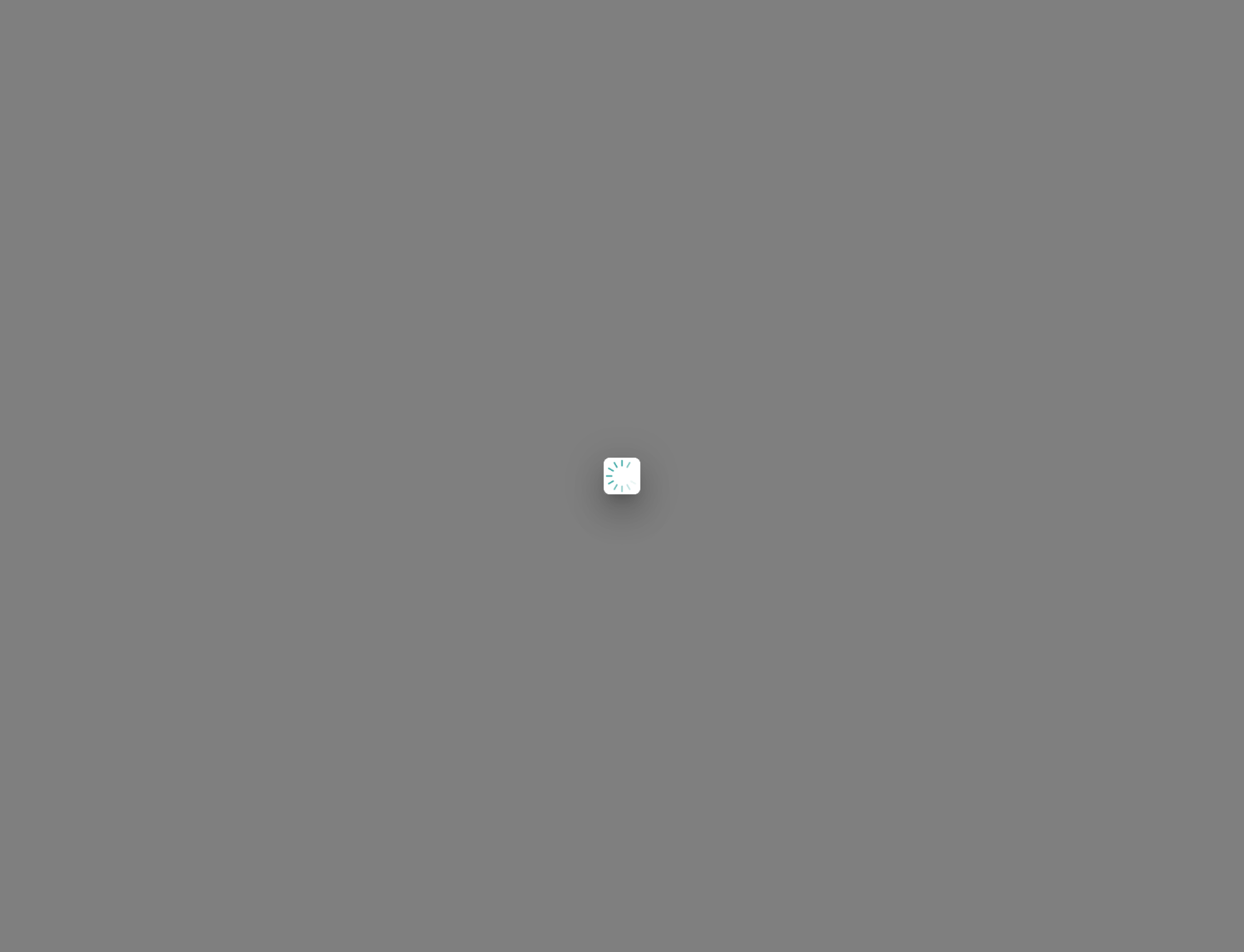 scroll, scrollTop: 0, scrollLeft: 0, axis: both 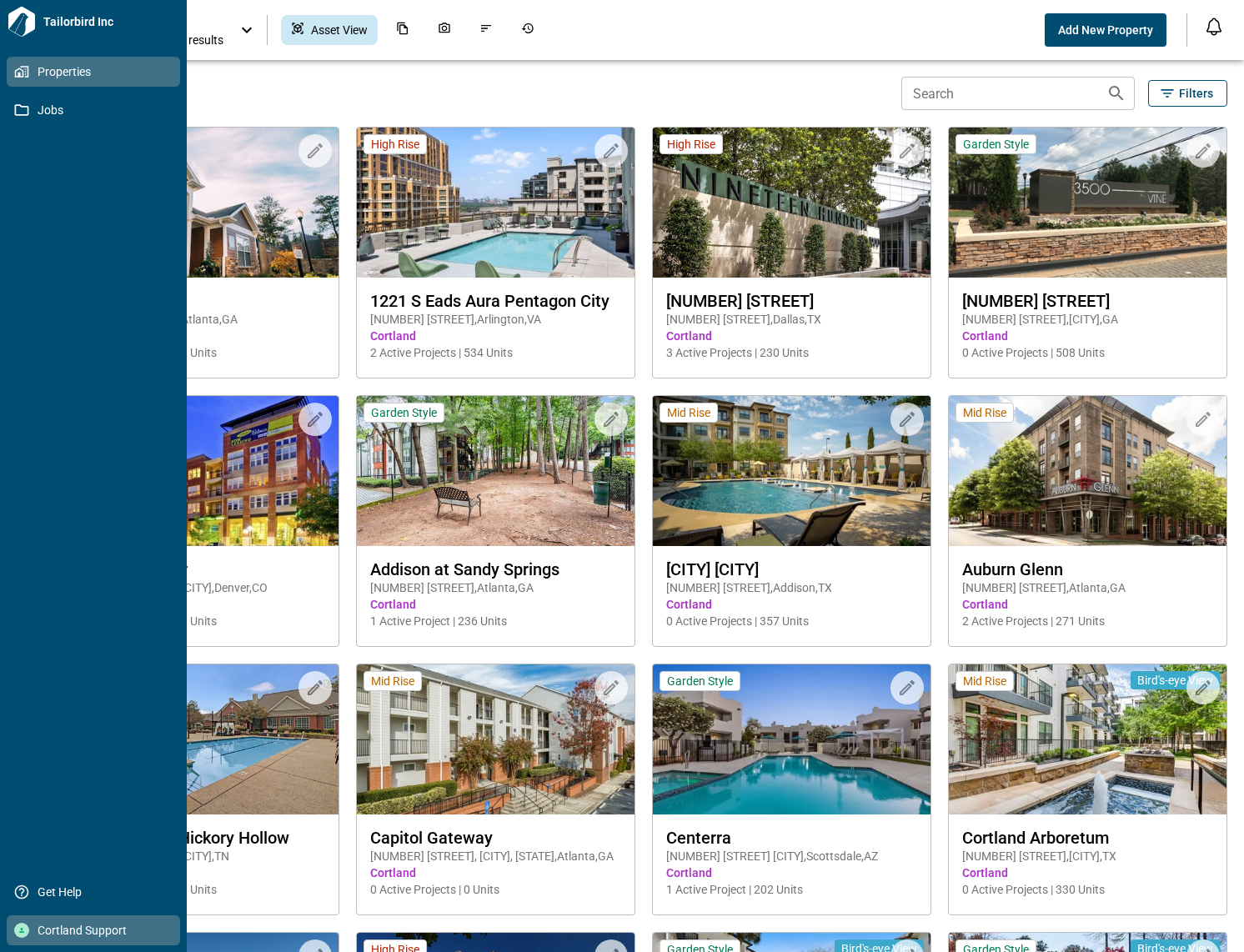 click on "Cortland Support" at bounding box center [97, 930] 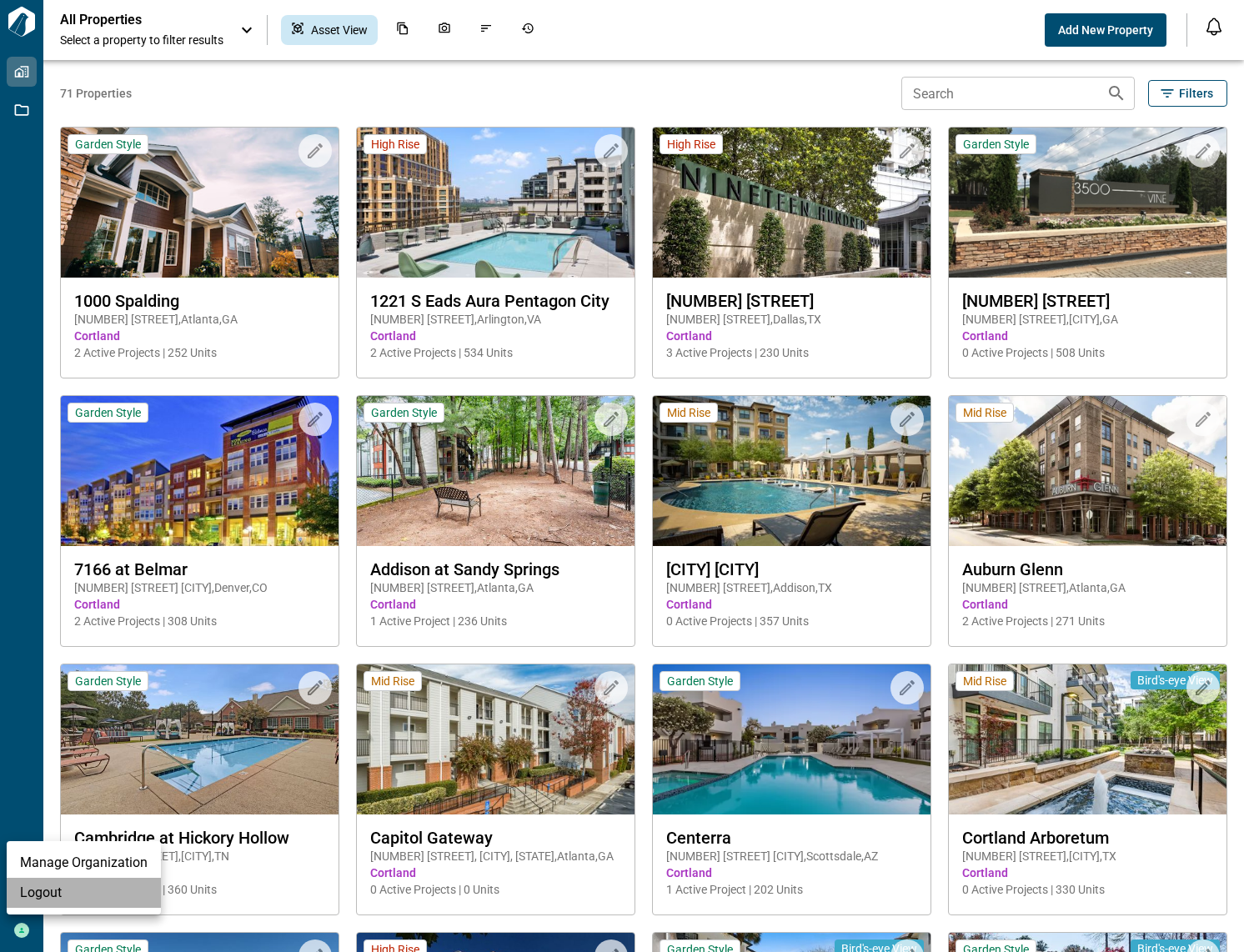 click on "Logout" at bounding box center [83, 893] 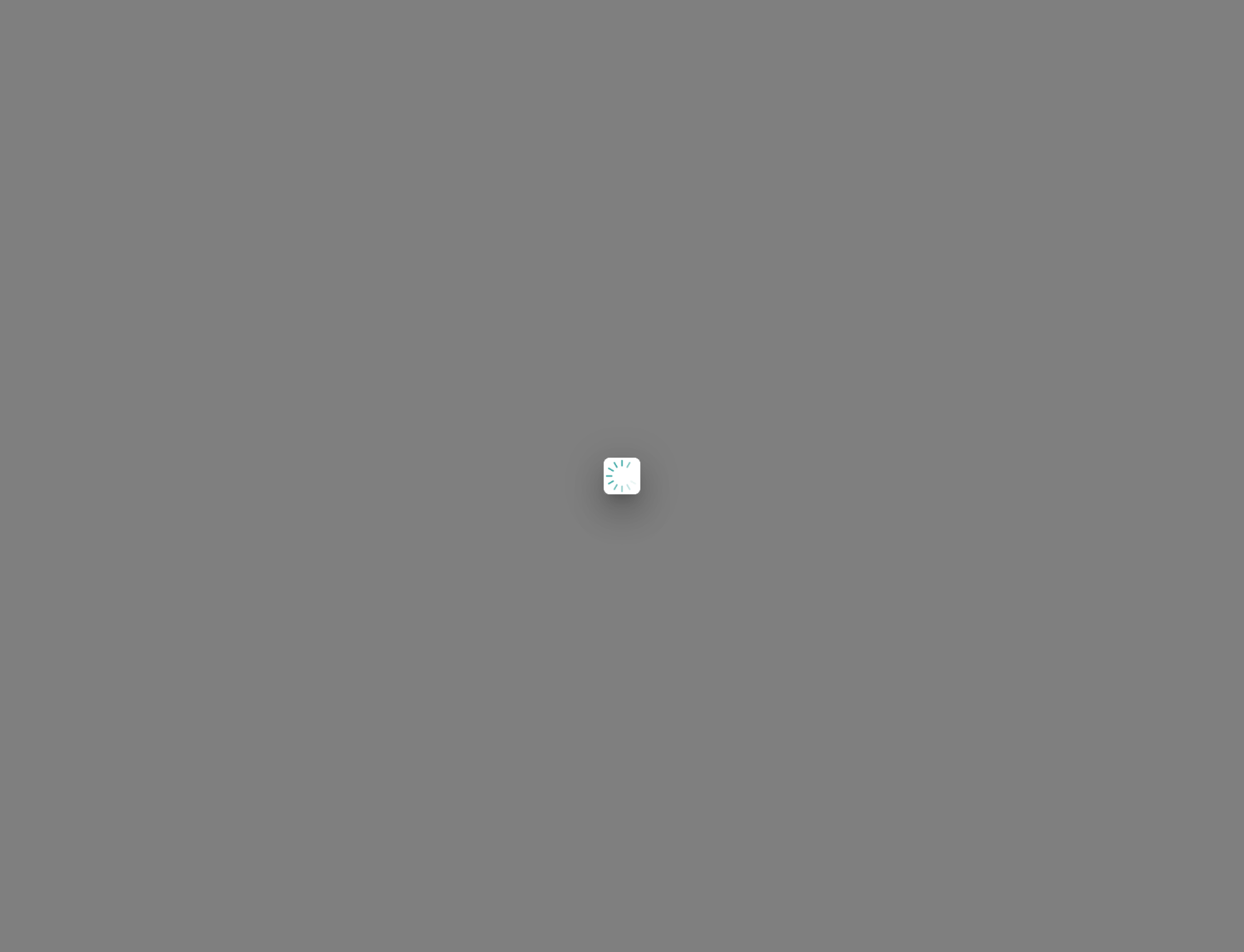 scroll, scrollTop: 0, scrollLeft: 0, axis: both 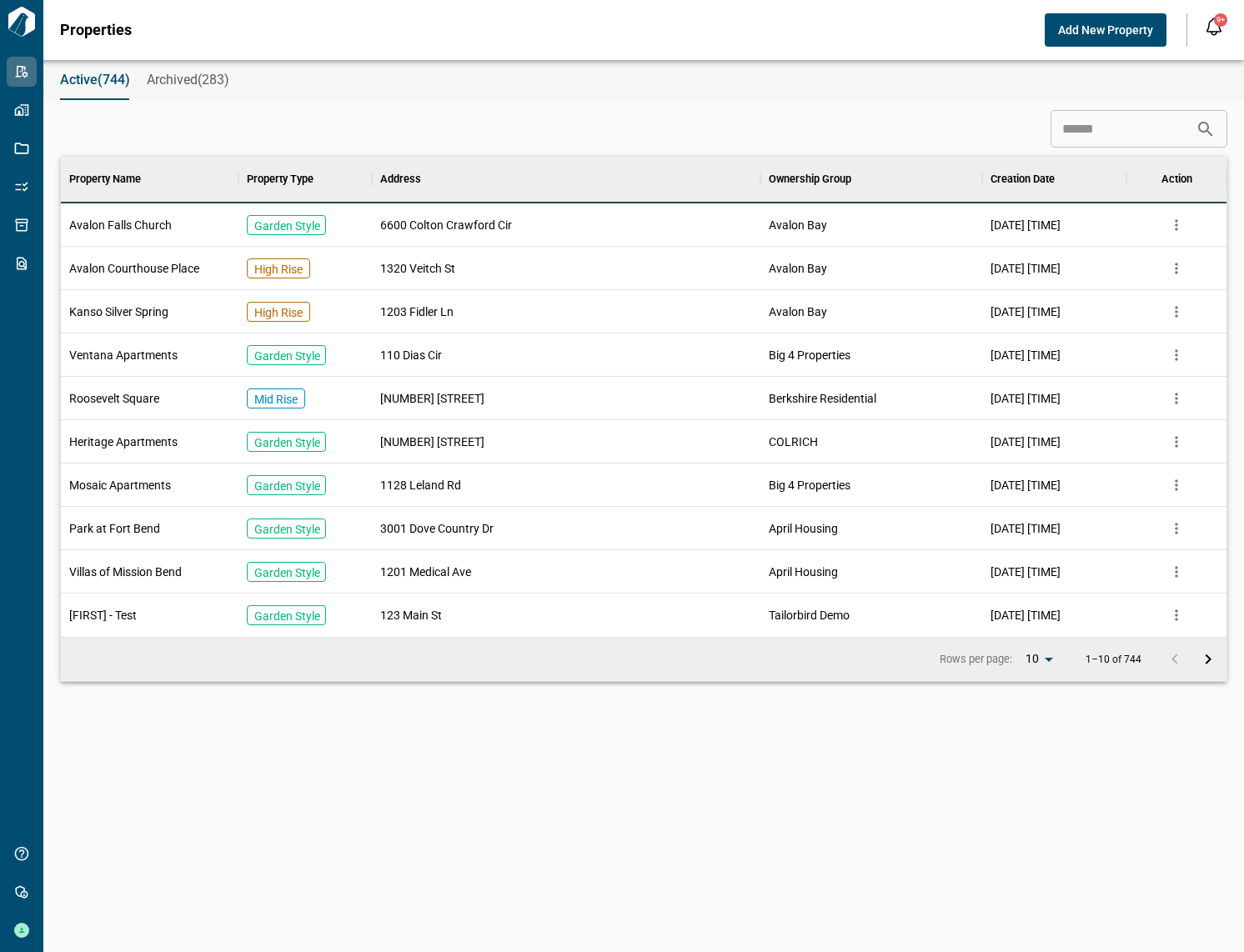 click on "Active([NUMBER]) Archived([NUMBER]) ​ Property Name Property Type Address Ownership Group Creation Date Action [PROPERTY_NAME] [APARTMENT_STYLE] [NUMBER] [STREET] [COMPANY_NAME] [DATE] [TIME] [PROPERTY_NAME] [APARTMENT_STYLE] [NUMBER] [STREET] [COMPANY_NAME] [DATE] [TIME] [PROPERTY_NAME] [APARTMENT_STYLE] [NUMBER] [STREET] [COMPANY_NAME] [DATE] [TIME] [PROPERTY_NAME] [APARTMENT_STYLE] [NUMBER] [STREET] [COMPANY_NAME] [DATE] [TIME] [PROPERTY_NAME] [APARTMENT_STYLE] [NUMBER] [STREET] [COMPANY_NAME] [DATE] [TIME] [PROPERTY_NAME] [APARTMENT_STYLE] [NUMBER] [STREET] [COMPANY_NAME] [DATE] [TIME] [PROPERTY_NAME] [APARTMENT_STYLE] [NUMBER] [STREET] [COMPANY_NAME] [DATE] [TIME] [PROPERTY_NAME] [APARTMENT_STYLE] [NUMBER] [STREET] [COMPANY_NAME] [DATE] [TIME] [PROPERTY_NAME] [APARTMENT_STYLE] [NUMBER] [STREET] [COMPANY_NAME] [DATE] [TIME] [PROPERTY_NAME] [APARTMENT_STYLE] [NUMBER] [STREET] [COMPANY_NAME] [DATE] [TIME] Rows per page: [NUMBER] ** [NUMBER]–[NUMBER] of [NUMBER]" at bounding box center (622, 506) 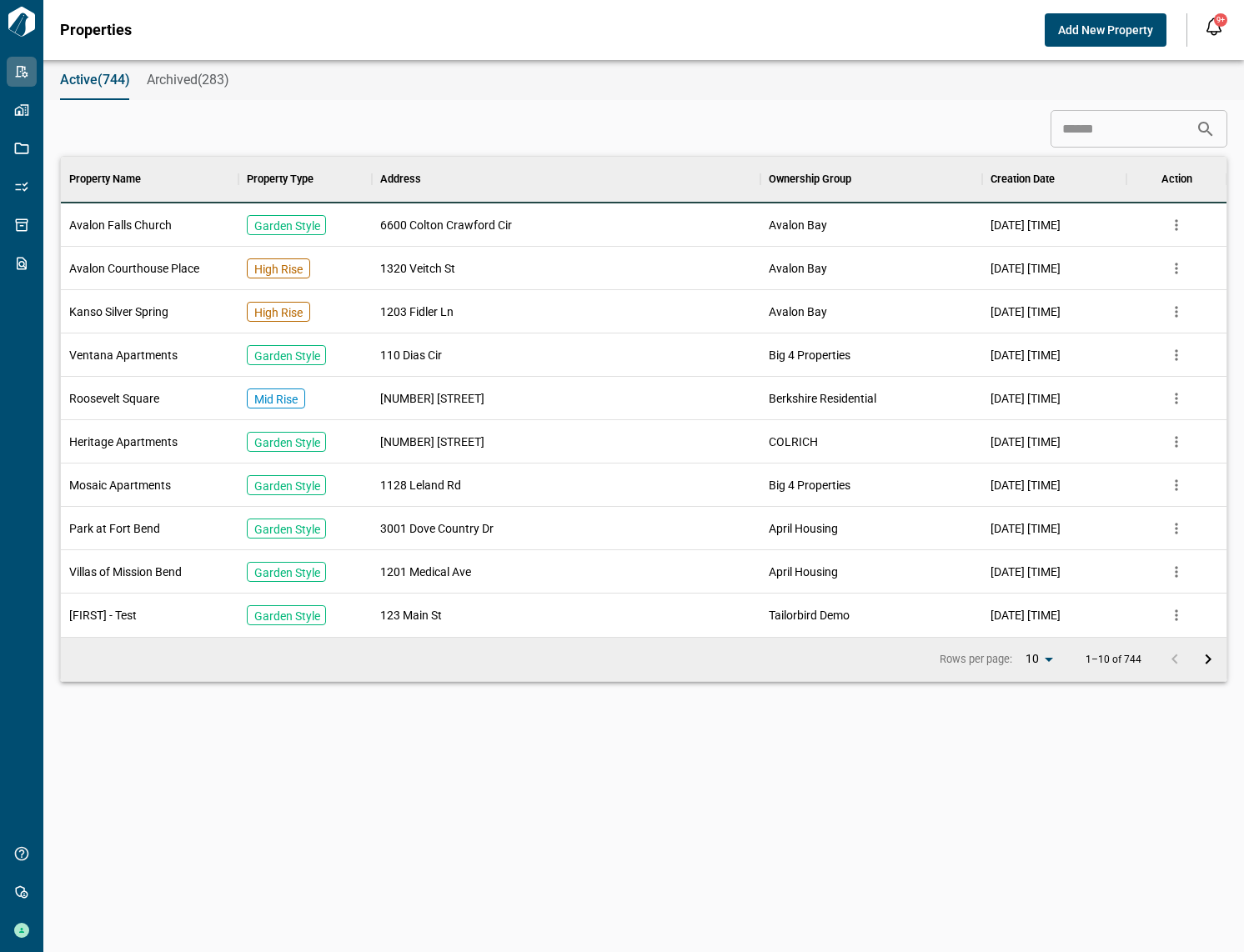 click on "Active([NUMBER]) Archived([NUMBER]) ​ Property Name Property Type Address Ownership Group Creation Date Action [PROPERTY_NAME] [APARTMENT_STYLE] [NUMBER] [STREET] [COMPANY_NAME] [DATE] [TIME] [PROPERTY_NAME] [APARTMENT_STYLE] [NUMBER] [STREET] [COMPANY_NAME] [DATE] [TIME] [PROPERTY_NAME] [APARTMENT_STYLE] [NUMBER] [STREET] [COMPANY_NAME] [DATE] [TIME] [PROPERTY_NAME] [APARTMENT_STYLE] [NUMBER] [STREET] [COMPANY_NAME] [DATE] [TIME] [PROPERTY_NAME] [APARTMENT_STYLE] [NUMBER] [STREET] [COMPANY_NAME] [DATE] [TIME] [PROPERTY_NAME] [APARTMENT_STYLE] [NUMBER] [STREET] [COMPANY_NAME] [DATE] [TIME] [PROPERTY_NAME] [APARTMENT_STYLE] [NUMBER] [STREET] [COMPANY_NAME] [DATE] [TIME] [PROPERTY_NAME] [APARTMENT_STYLE] [NUMBER] [STREET] [COMPANY_NAME] [DATE] [TIME] [PROPERTY_NAME] [APARTMENT_STYLE] [NUMBER] [STREET] [COMPANY_NAME] [DATE] [TIME] [PROPERTY_NAME] [APARTMENT_STYLE] [NUMBER] [STREET] [COMPANY_NAME] [DATE] [TIME] Rows per page: [NUMBER] ** [NUMBER]–[NUMBER] of [NUMBER]" at bounding box center [622, 506] 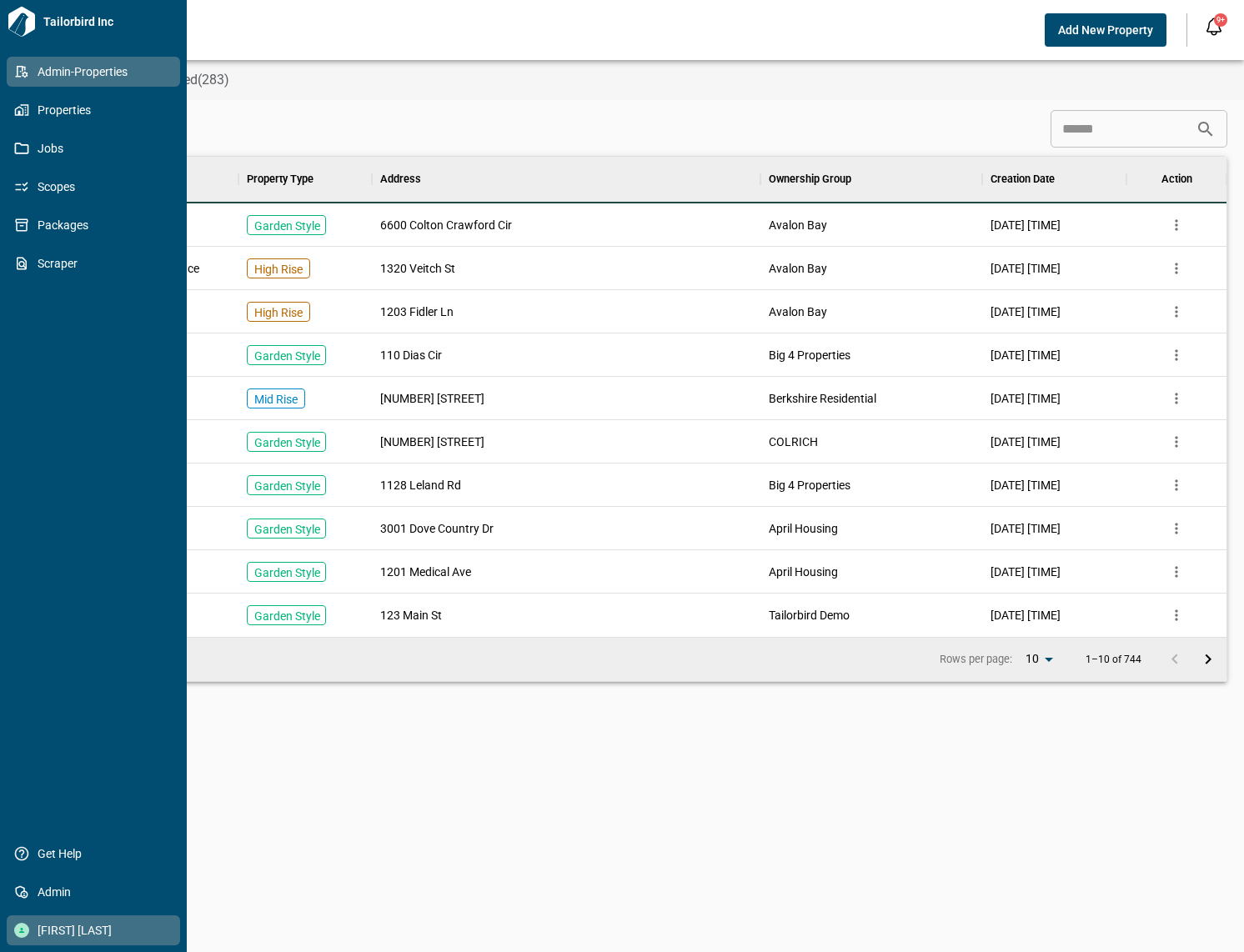 click on "[FIRST] [LAST]" at bounding box center [93, 930] 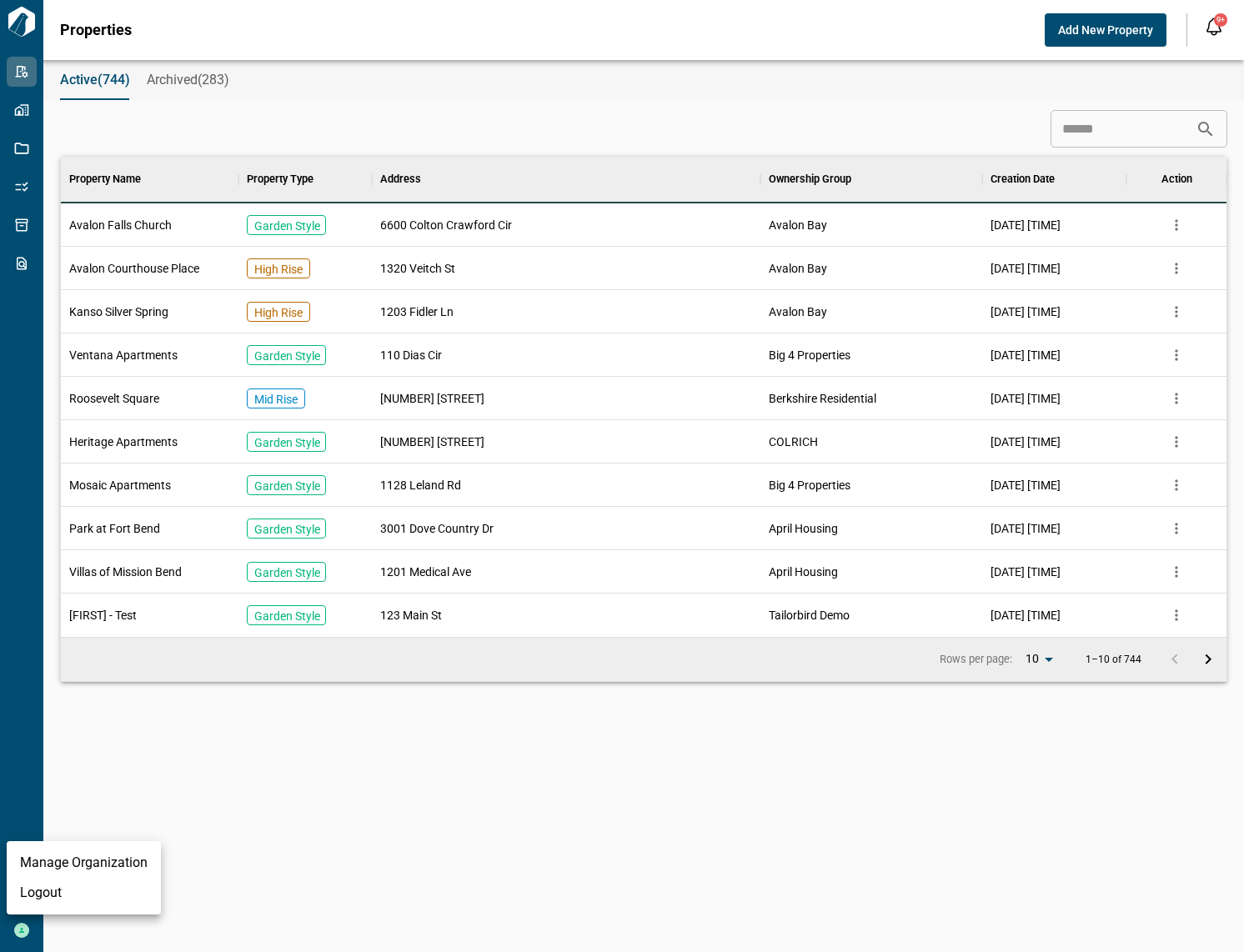 click at bounding box center [622, 476] 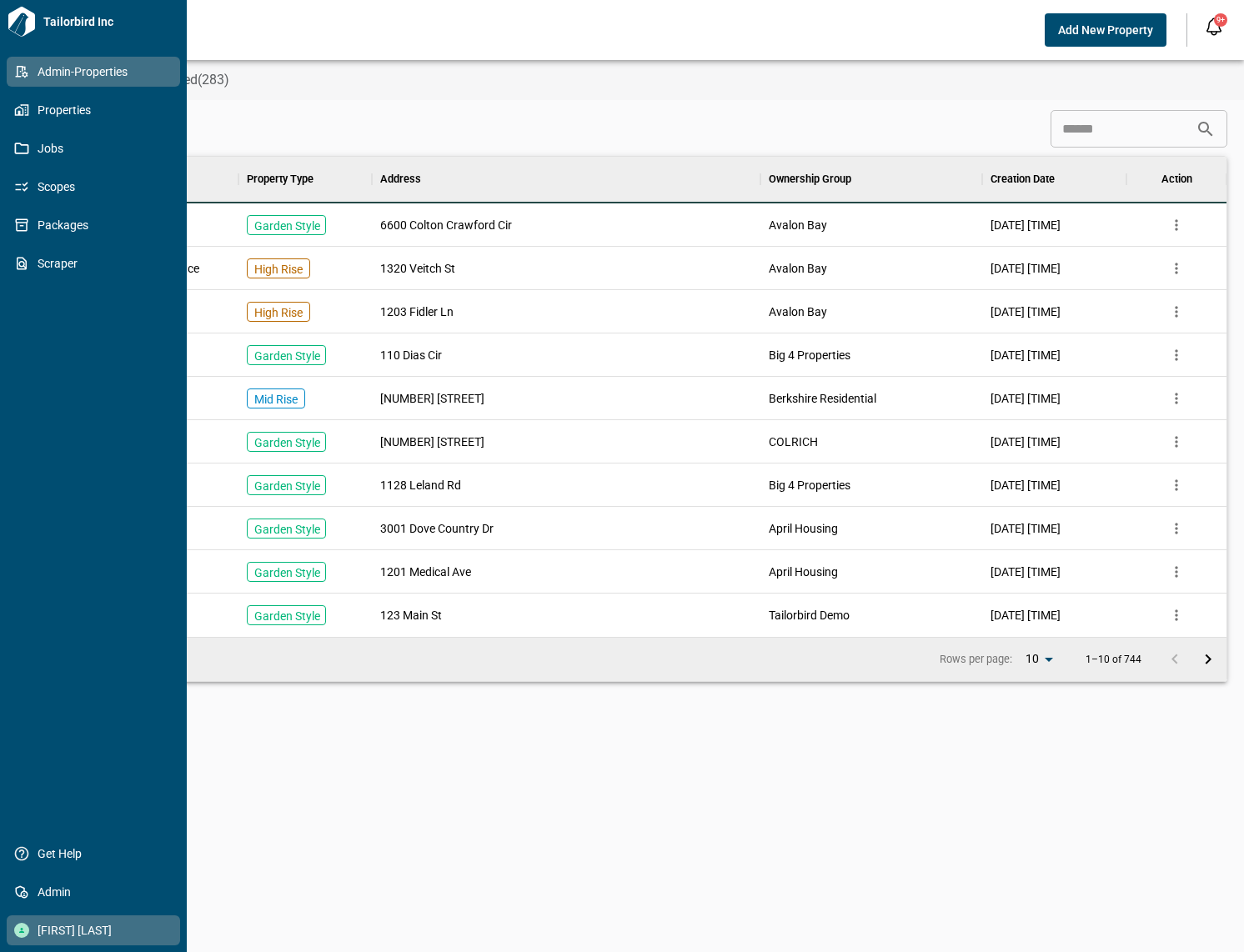 click on "[FIRST] [LAST]" at bounding box center (97, 930) 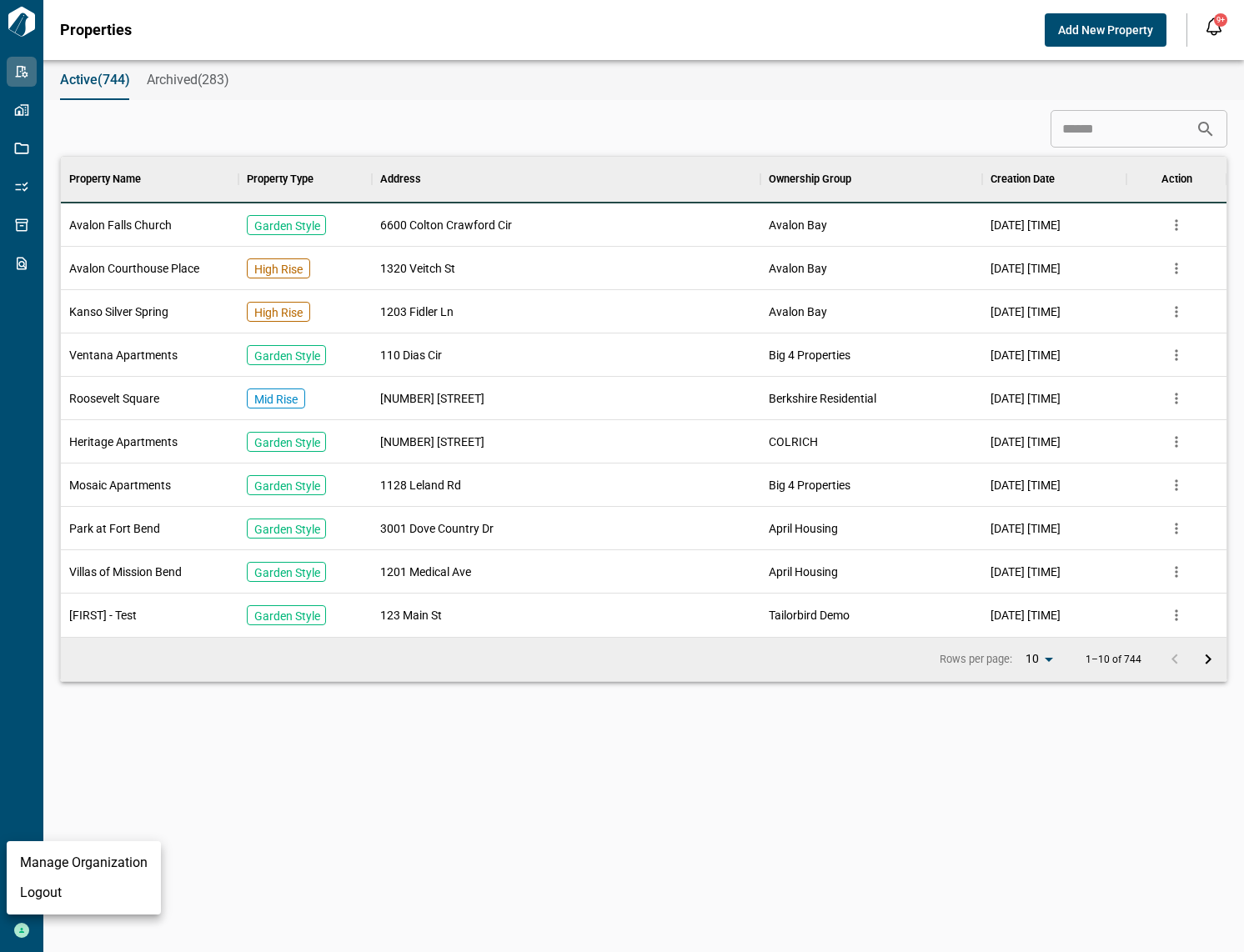 click at bounding box center [622, 476] 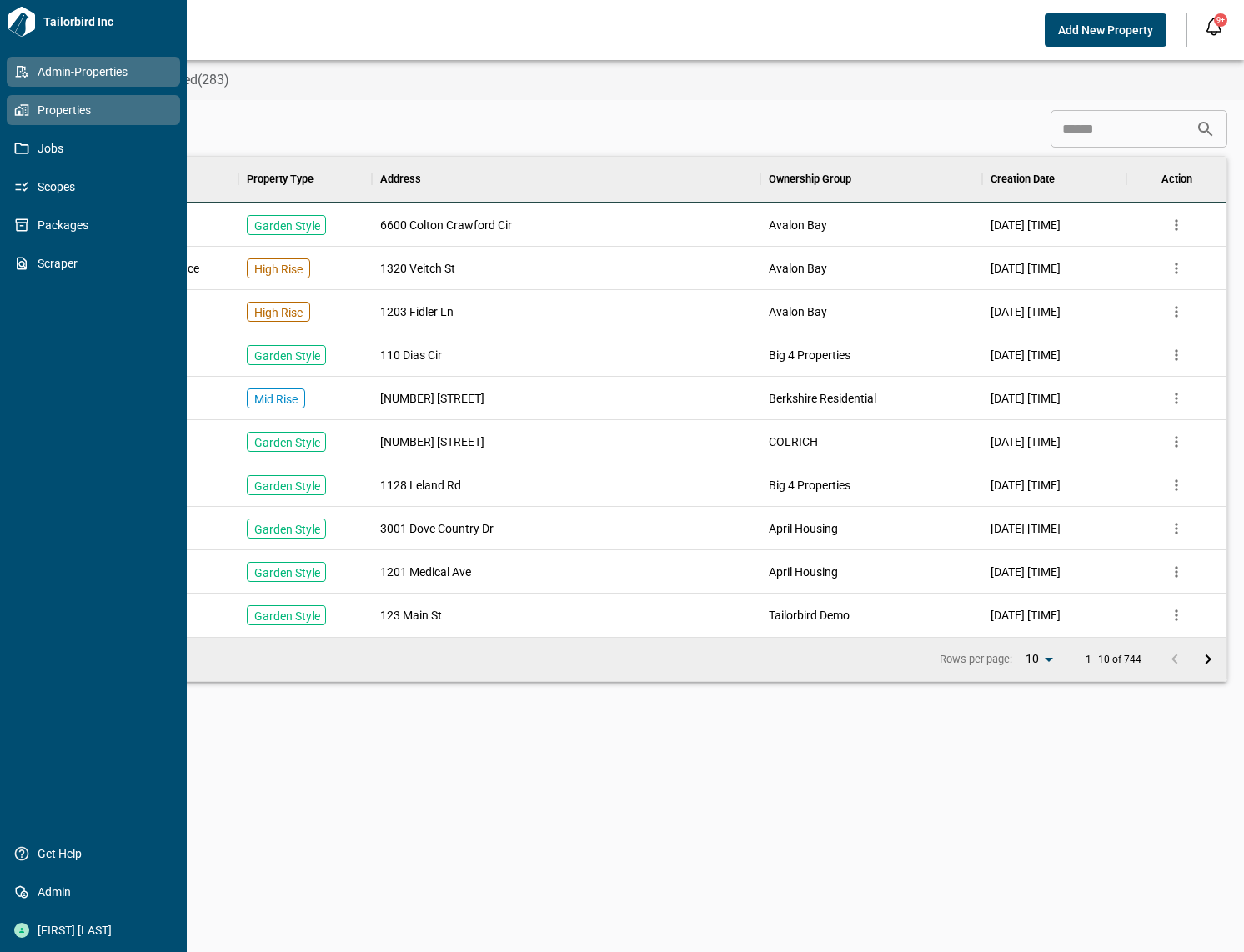 click on "Properties" at bounding box center [97, 110] 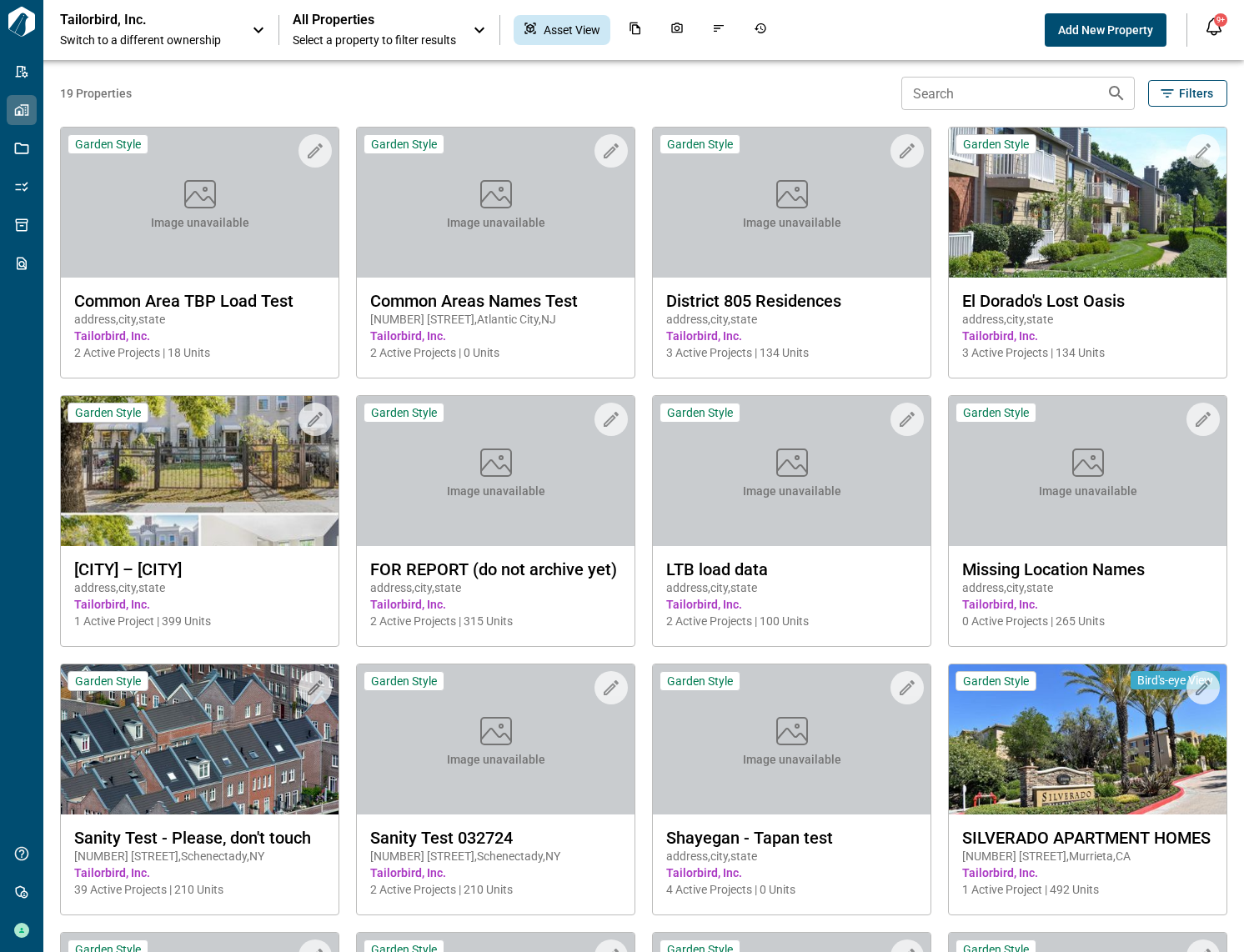 click on "[BRAND], Inc. Switch to a different ownership" at bounding box center [148, 30] 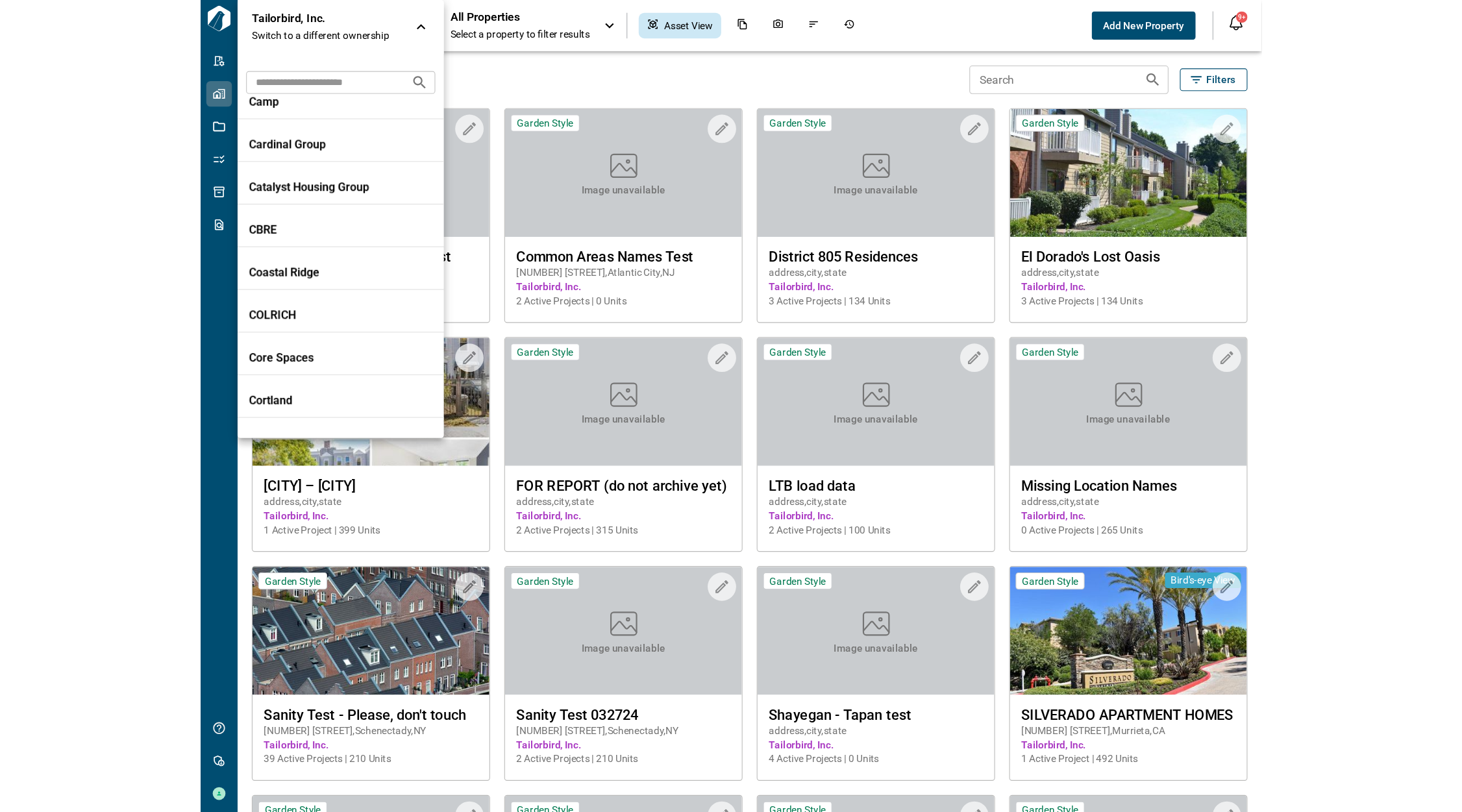 scroll, scrollTop: 761, scrollLeft: 0, axis: vertical 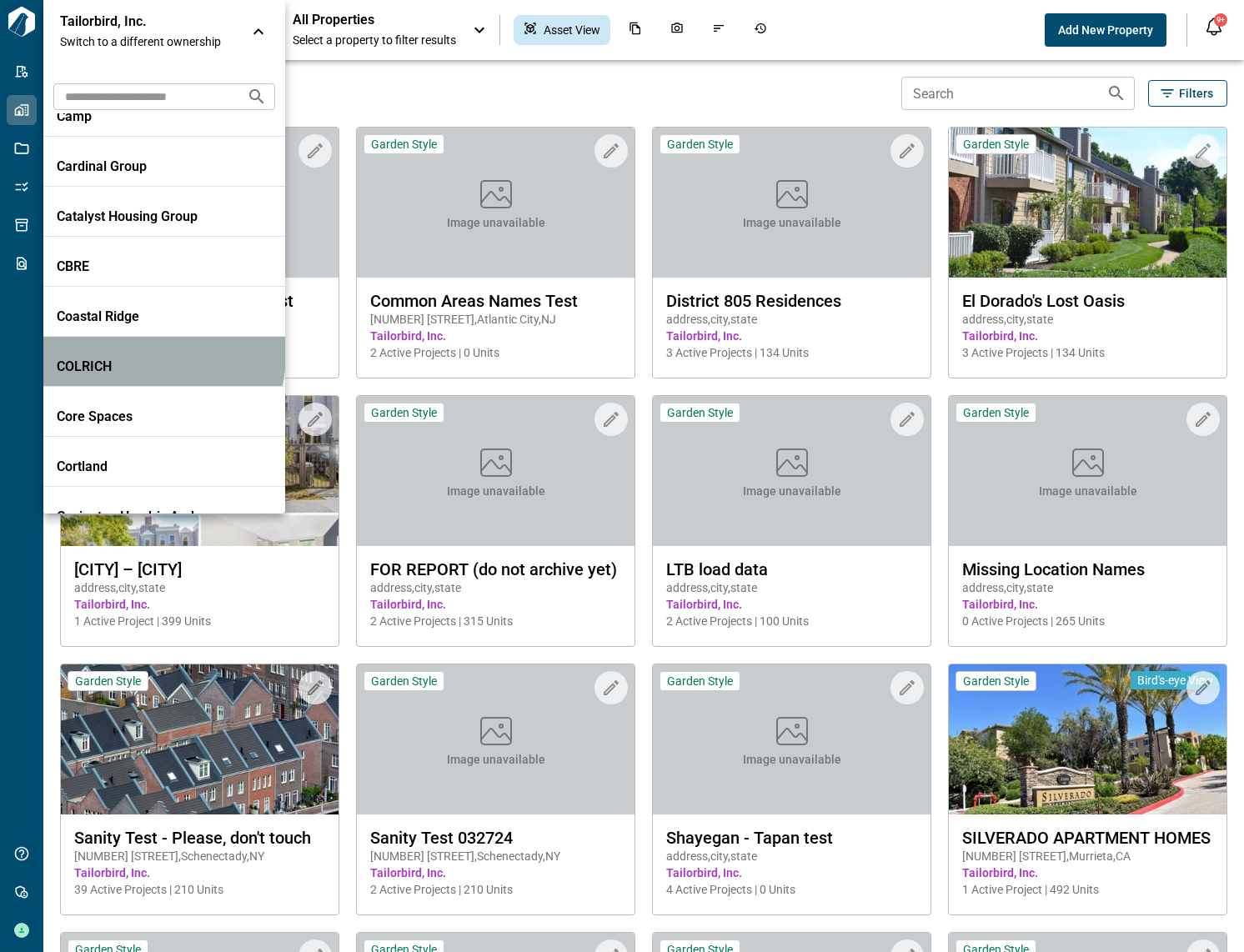 click on "COLRICH" at bounding box center (164, 362) 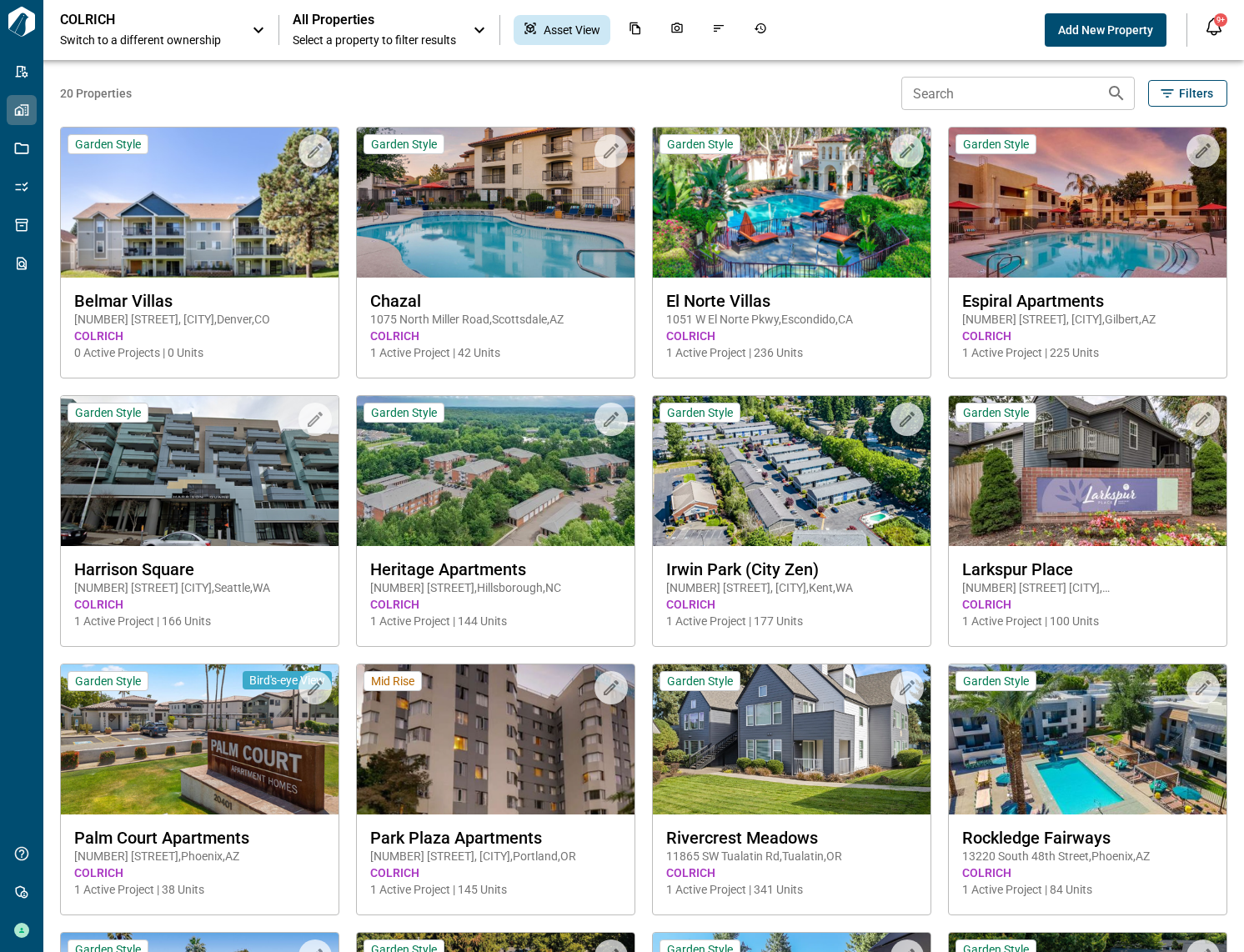 click on "All Properties Select a property to filter results" at bounding box center (374, 30) 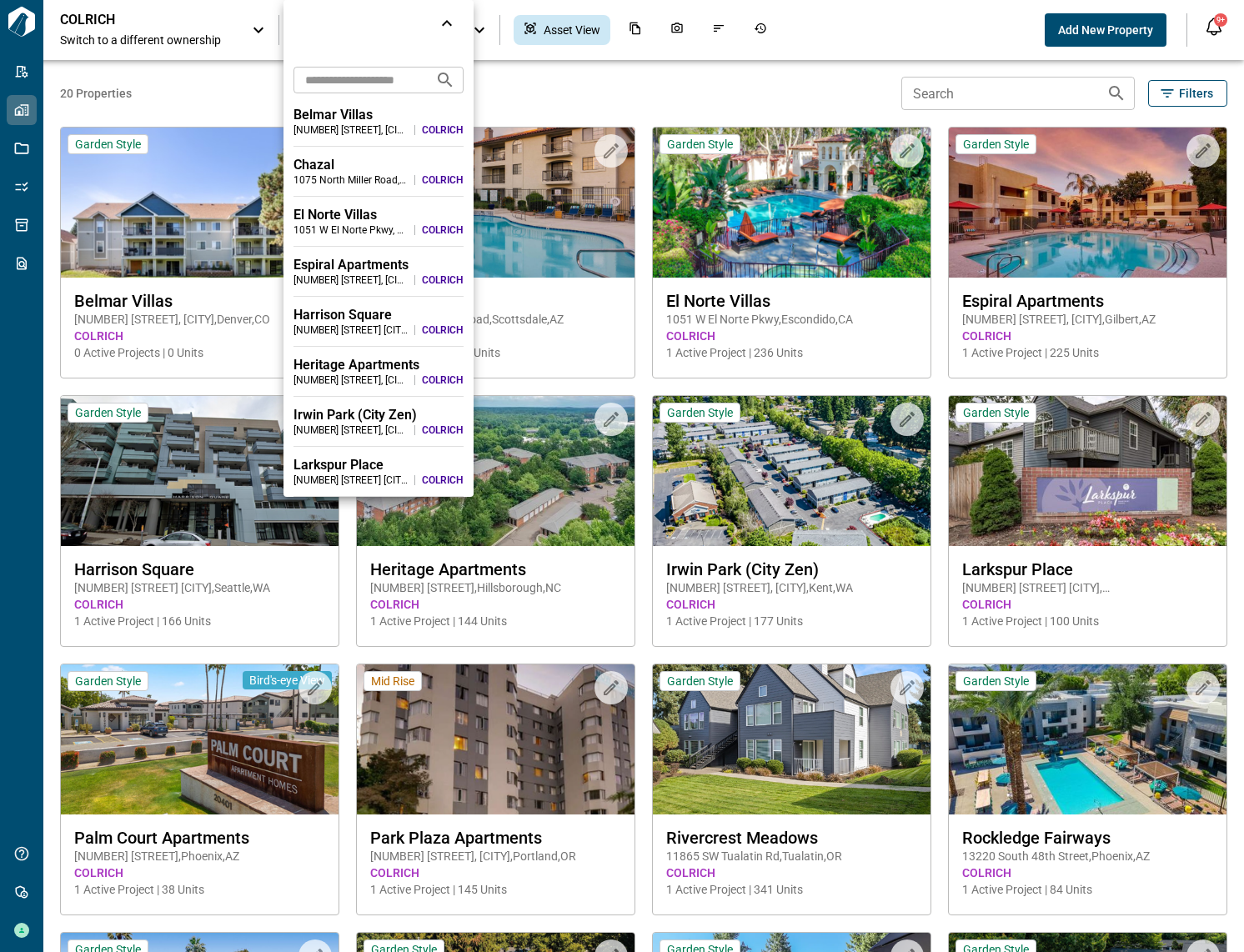 click on "[NUMBER] [STREET] , [CITY] , [STATE]" at bounding box center [350, 130] 